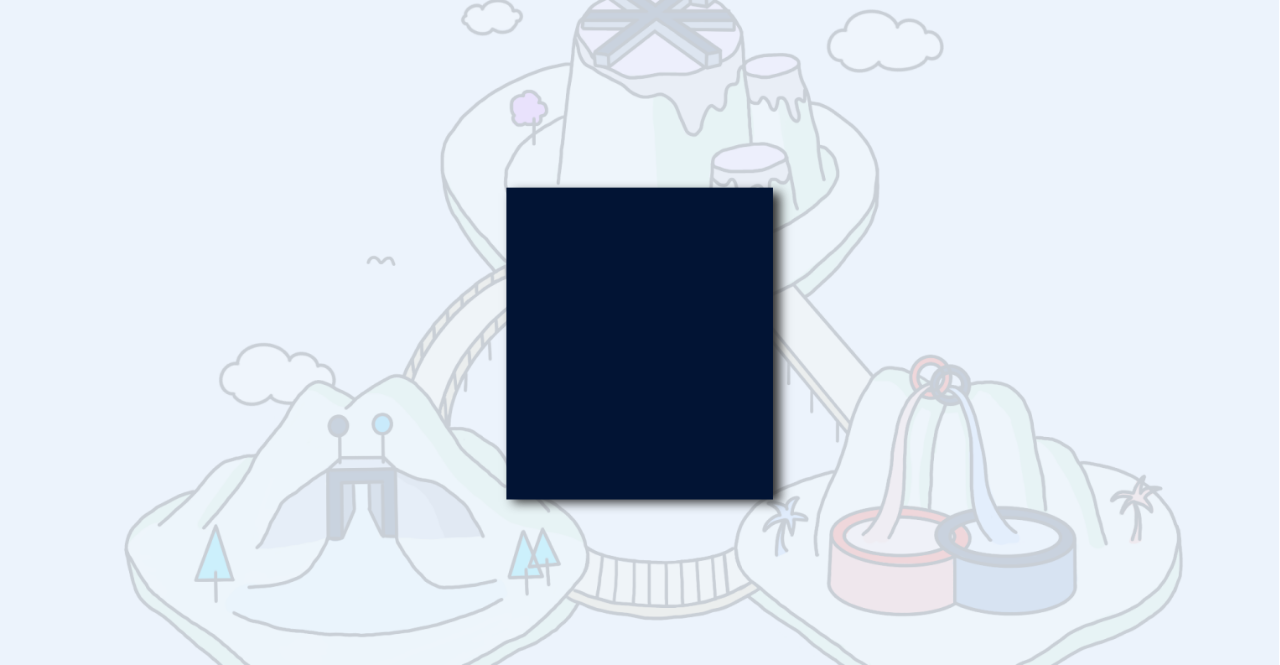scroll, scrollTop: 0, scrollLeft: 0, axis: both 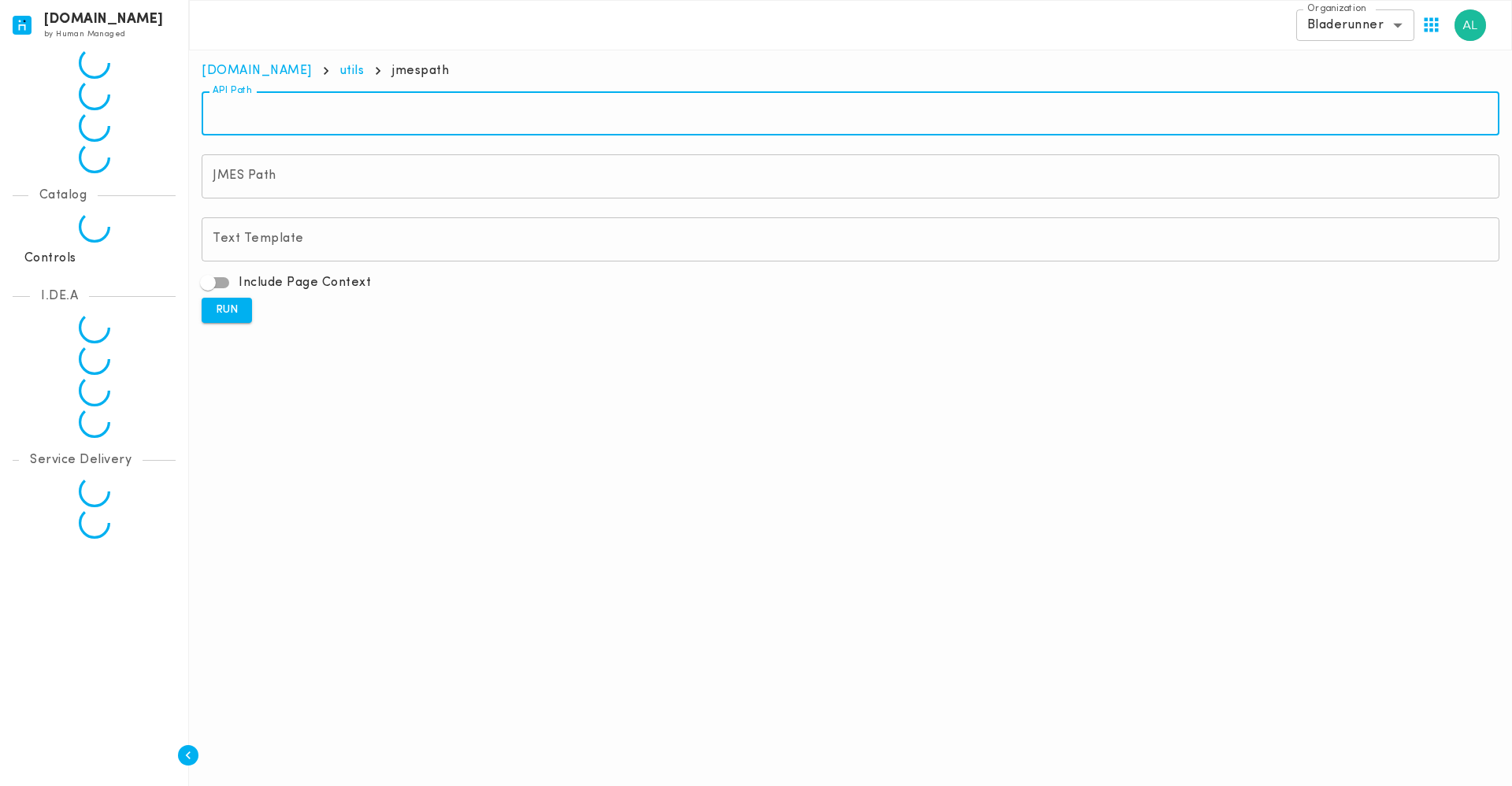 click on "API Path" at bounding box center [850, 113] 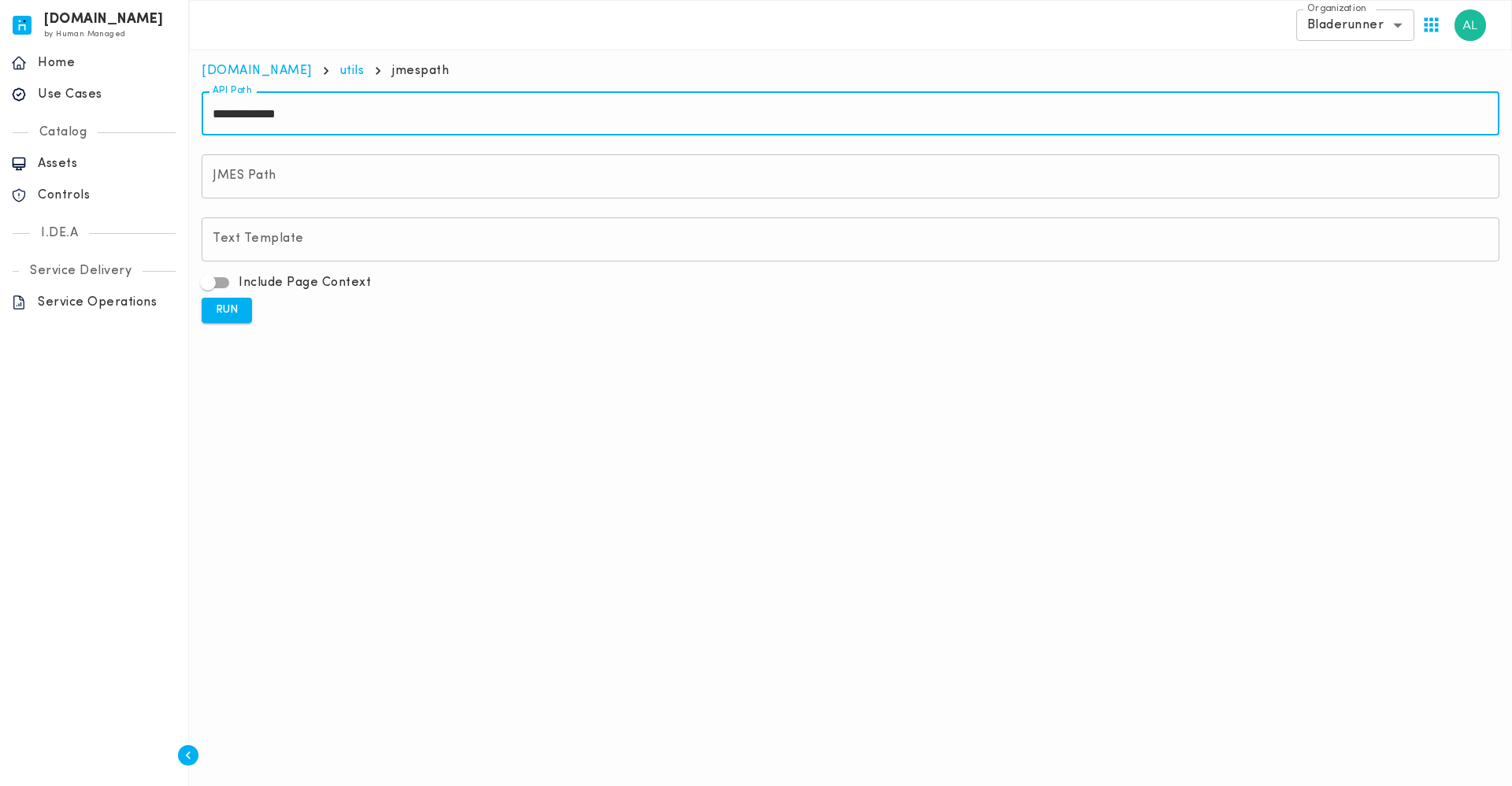 paste on "**********" 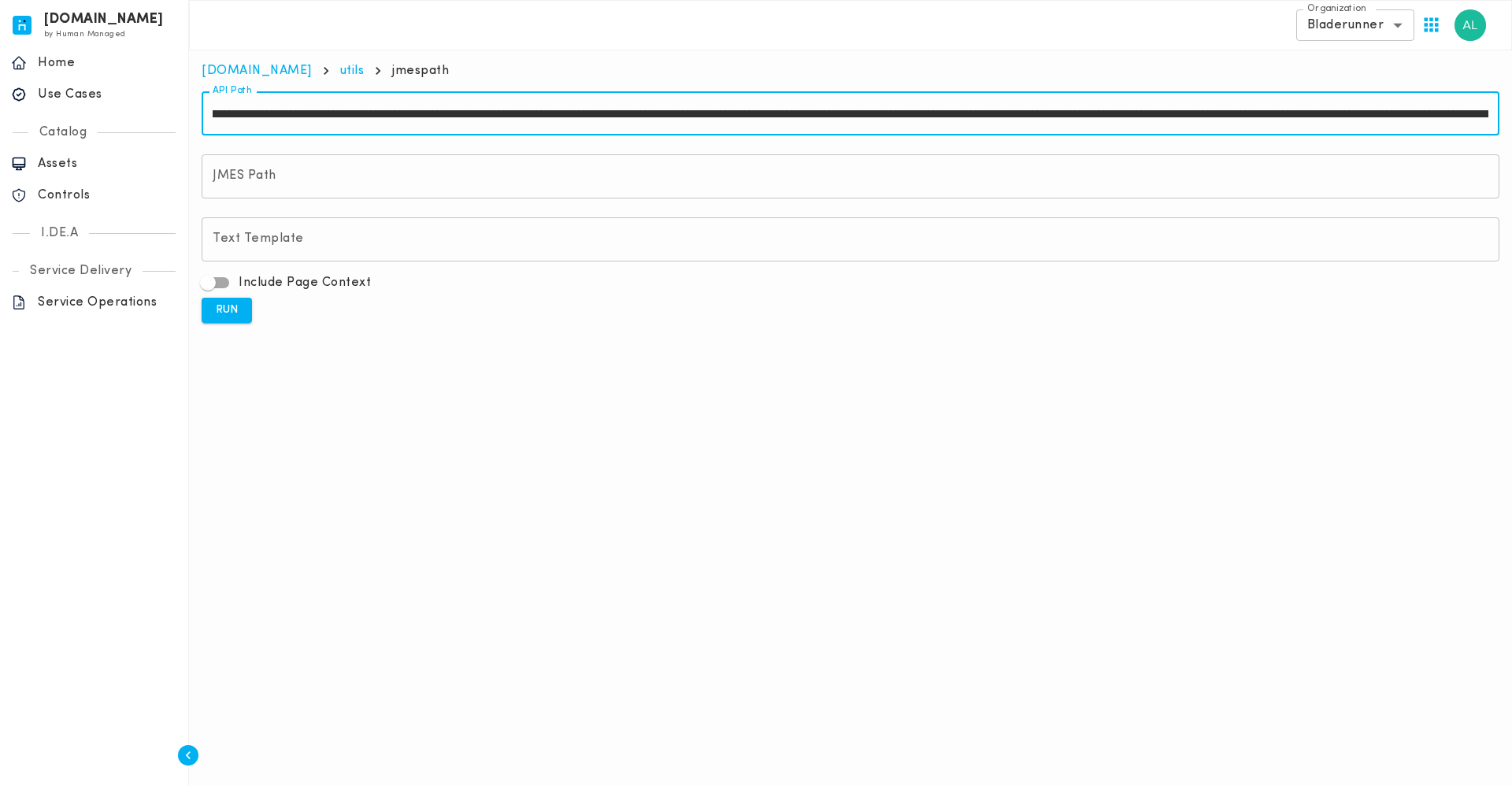 scroll, scrollTop: 0, scrollLeft: 0, axis: both 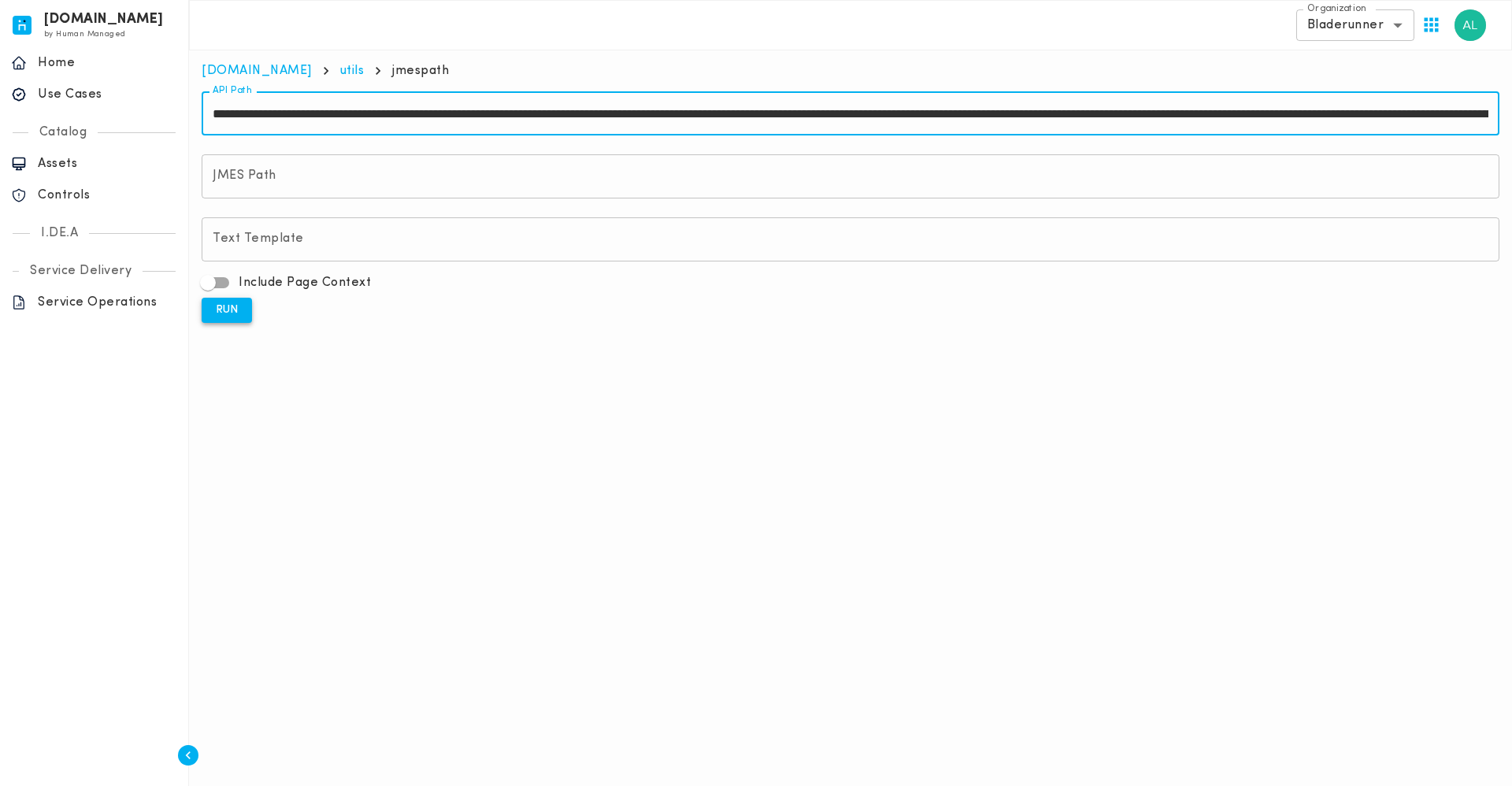 type on "**********" 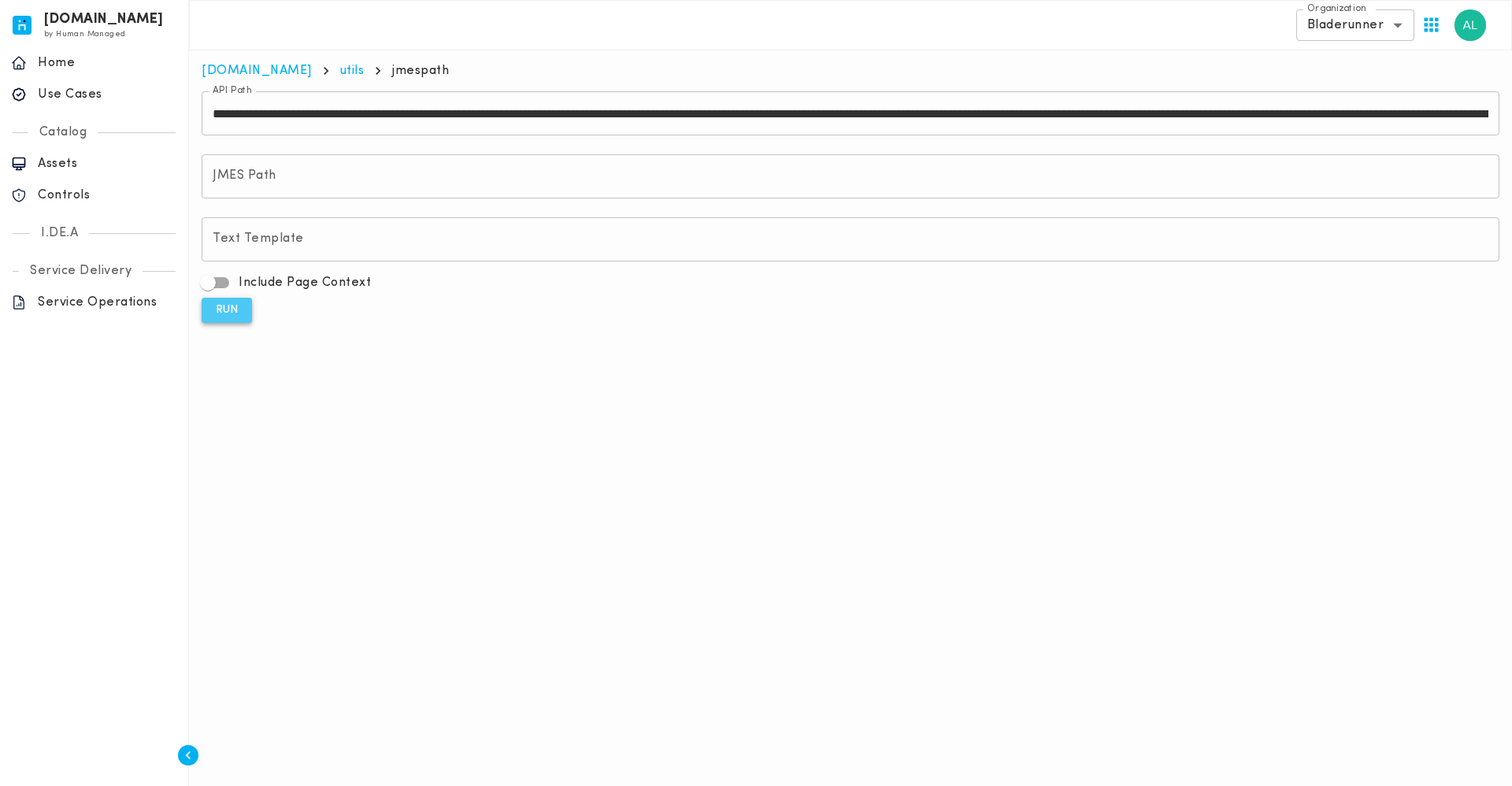 click on "RUN" at bounding box center (227, 310) 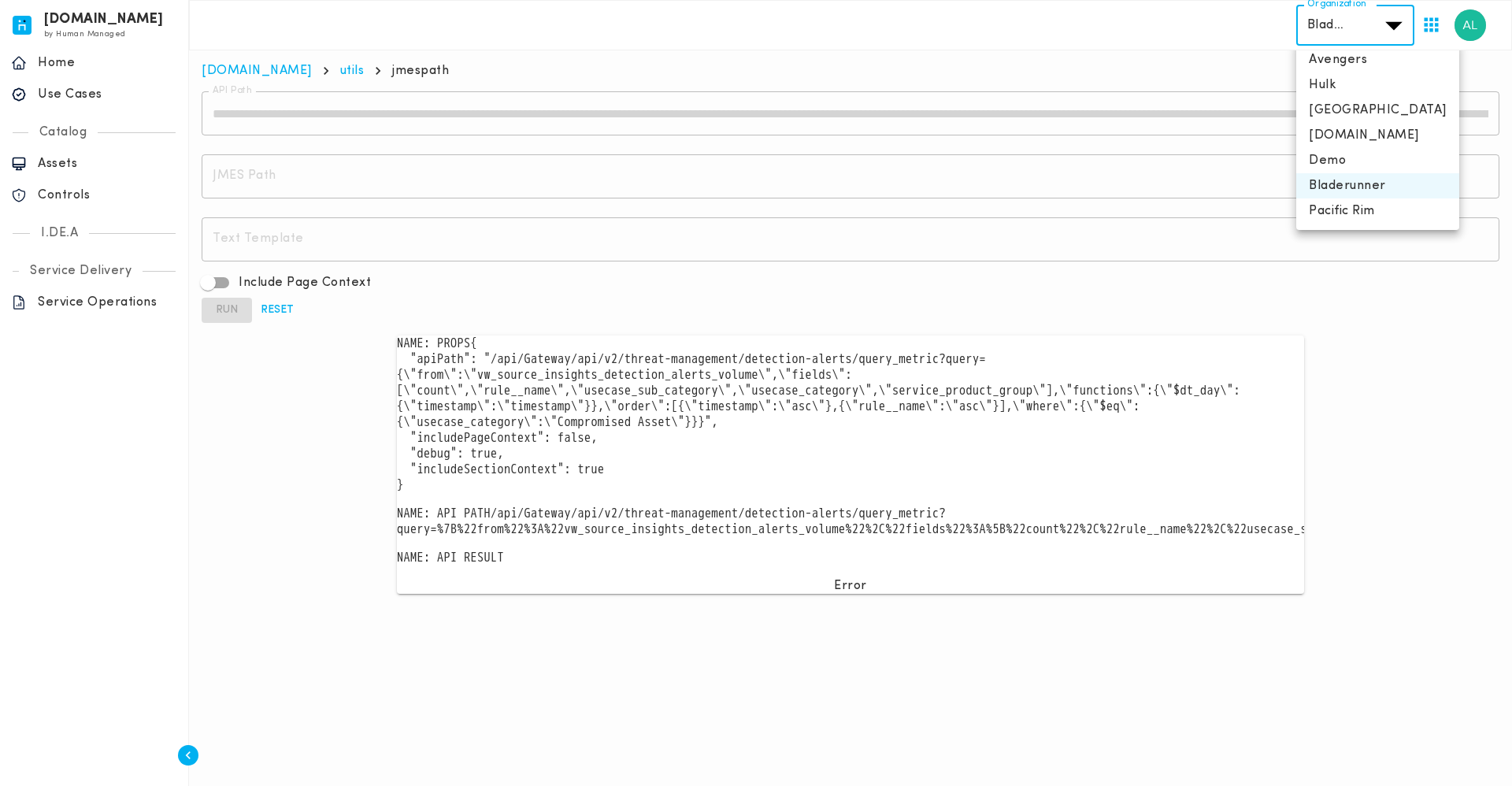 click on "invicta.io by Human Managed {"resourceSet":[{"resourceId":"invicta-io/web/nav-section-item/home","actions":["read"]}]} {"resourceSet":[{"resourceId":"invicta-io/web/nav-item/home--home","actions":["read"]}]} home Home {"resourceSet":[{"resourceId":"invicta-io/web/nav-item/home--my-dashboard","actions":["read"]}]} {"resourceSet":[{"resourceId":"invicta-io/web/nav-item/home--usecases","actions":["read"]}]} Use Cases {"resourceSet":[{"resourceId":"invicta-io/web/nav-item/home--change-management","actions":["read"]}]} {"resourceSet":[{"resourceId":"invicta-io/web/nav-section-item/catalog","actions":["read"]}]} Catalog {"resourceSet":[{"resourceId":"invicta-io/web/nav-item/catalog--assets","actions":["read"]}]} Assets {"resourceSet":[{"resourceId":"invicta-io/web/nav-item/catalog--controls","actions":["read"]}]} Controls {"resourceSet":[{"resourceId":"invicta-io/web/nav-section-item/idea","actions":["read"]}]} I.DE.A {"resourceSet":[{"resourceId":"invicta-io/web/nav-item/idea--posture","actions":["read"]}]} utils" at bounding box center (756, 303) 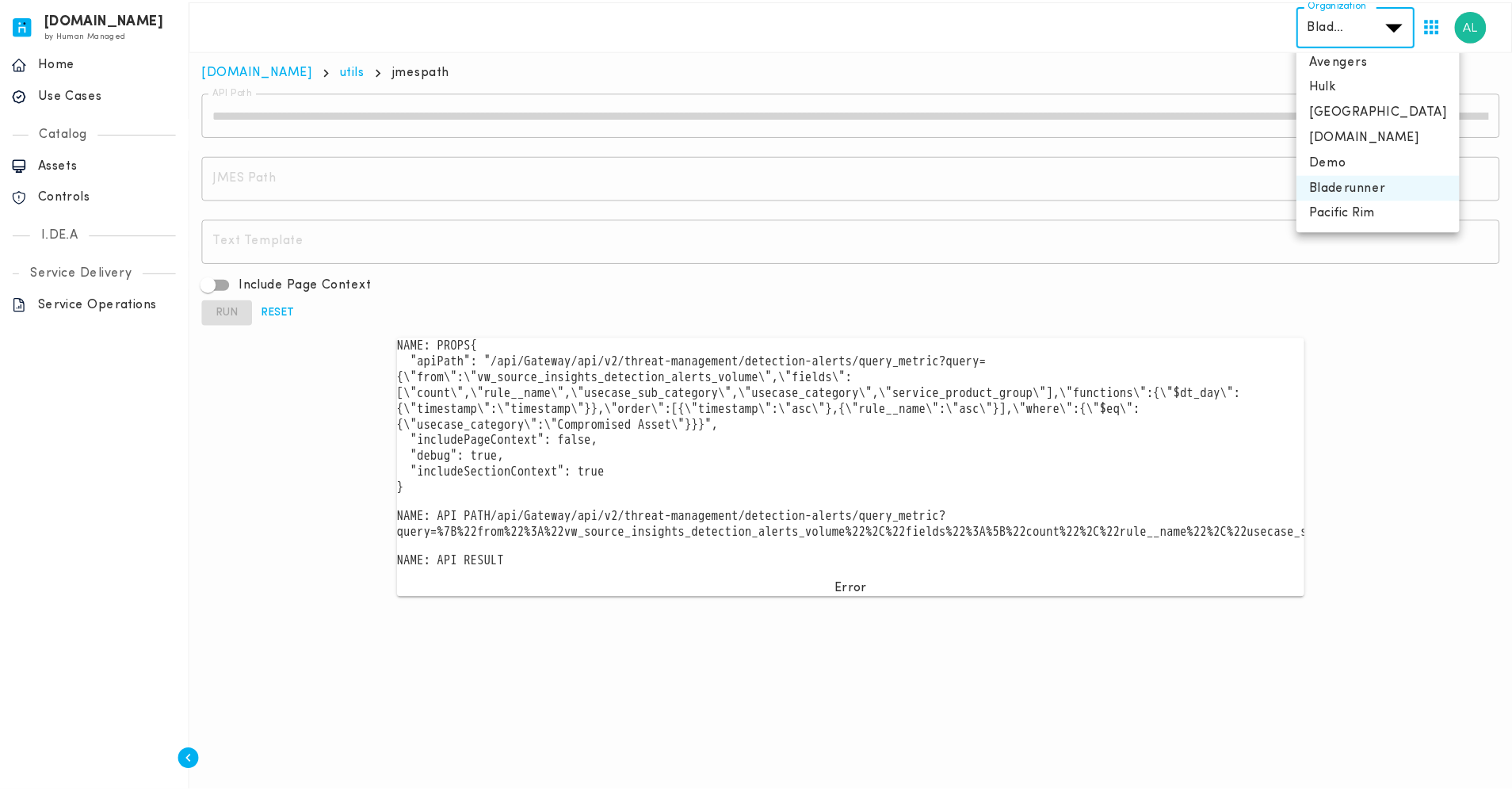 scroll, scrollTop: 0, scrollLeft: 0, axis: both 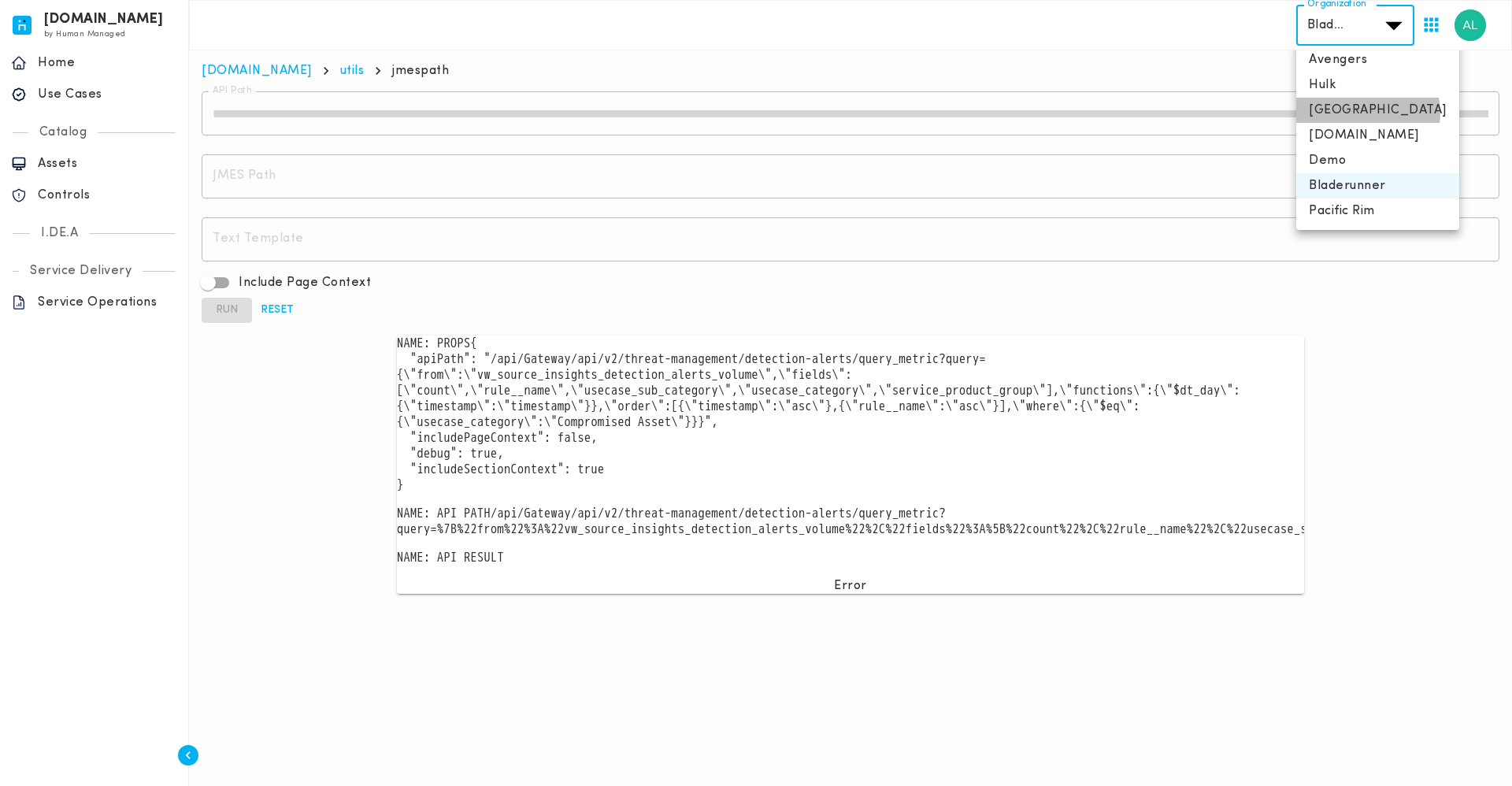 click on "[GEOGRAPHIC_DATA]" at bounding box center (1377, 110) 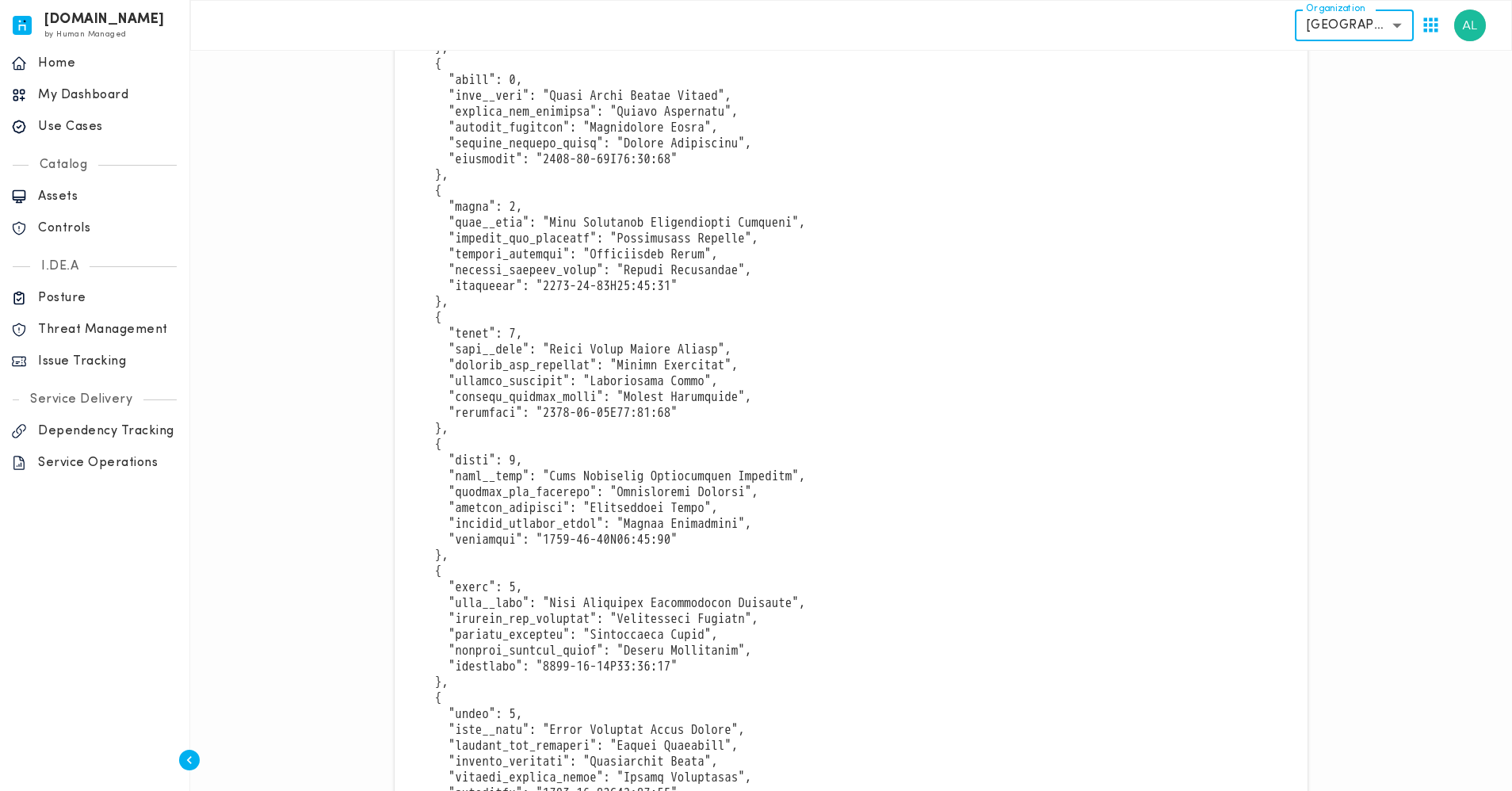scroll, scrollTop: 4398, scrollLeft: 0, axis: vertical 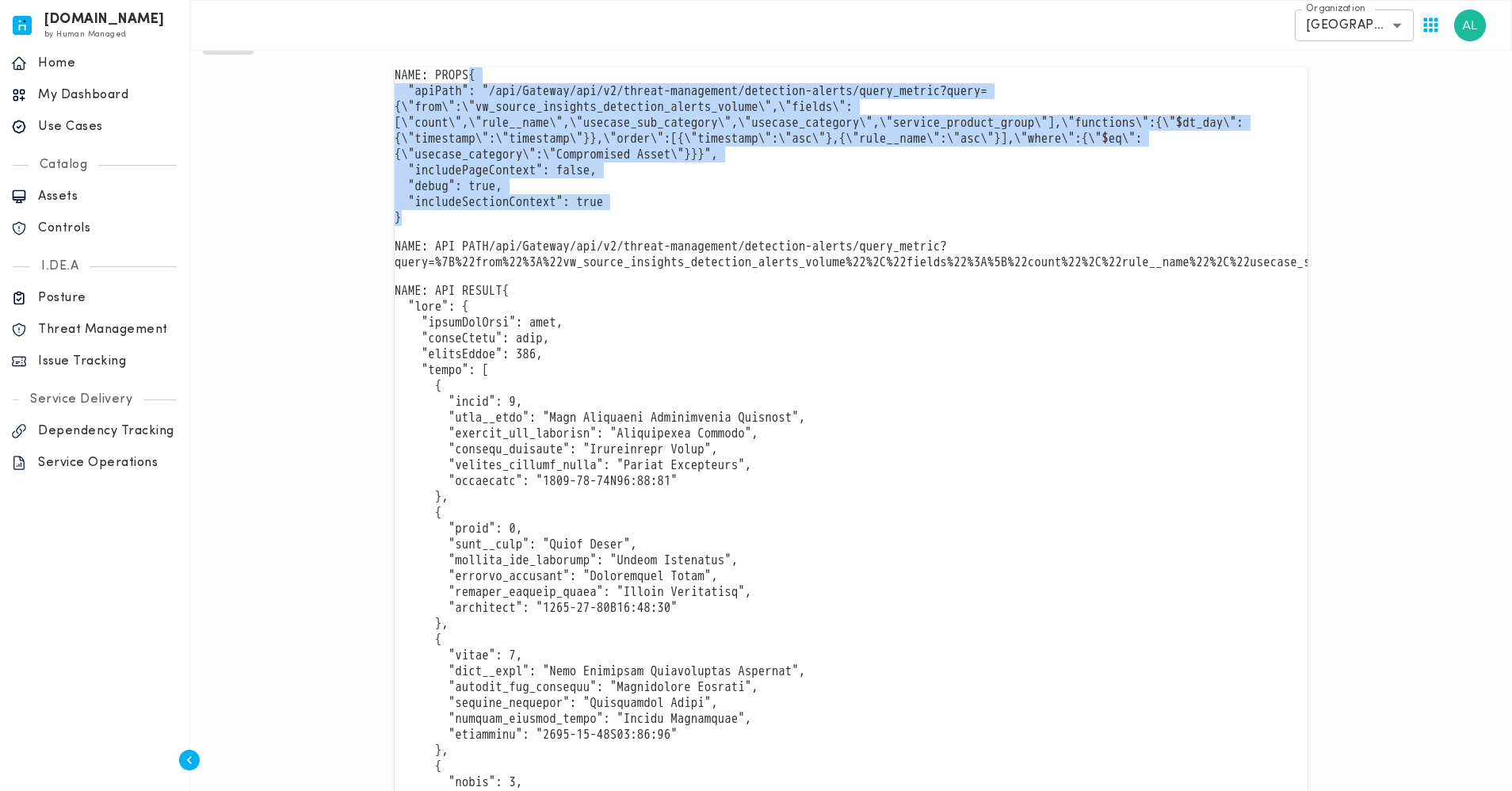 drag, startPoint x: 399, startPoint y: 250, endPoint x: 387, endPoint y: 105, distance: 145.4957 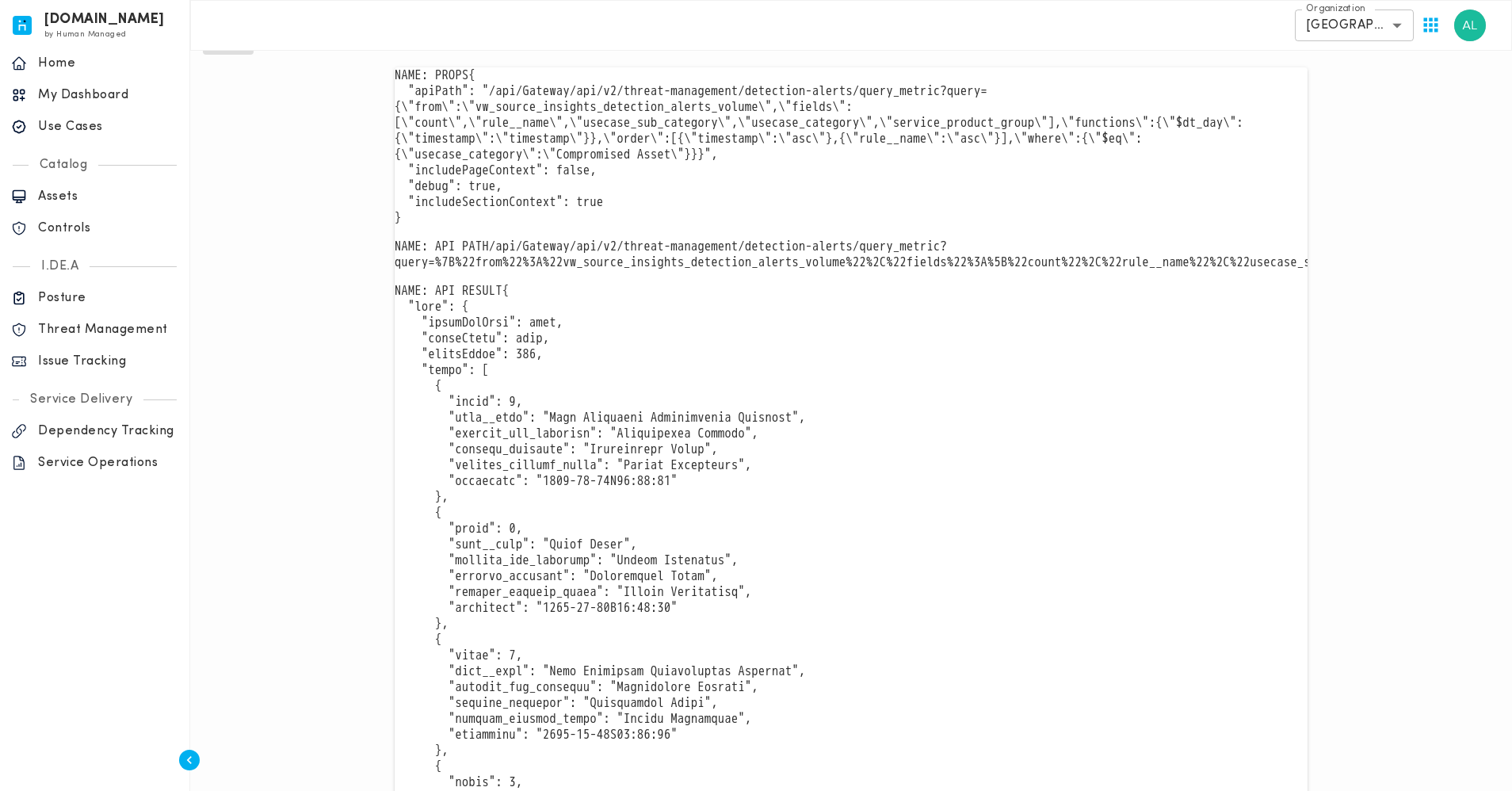 click on "NAME: PROPS
{
"apiPath": "/api/Gateway/api/v2/threat-management/detection-alerts/query_metric?query={\"from\":\"vw_source_insights_detection_alerts_volume\",\"fields\":[\"count\",\"rule__name\",\"usecase_sub_category\",\"usecase_category\",\"service_product_group\"],\"functions\":{\"$dt_day\":{\"timestamp\":\"timestamp\"}},\"order\":[{\"timestamp\":\"asc\"},{\"rule__name\":\"asc\"}],\"where\":{\"$eq\":{\"usecase_category\":\"Compromised Asset\"}}}",
"includePageContext": false,
"debug": true,
"includeSectionContext": true
} NAME: API PATH
NAME: API RESULT
RESULT:" at bounding box center (851, 46104) 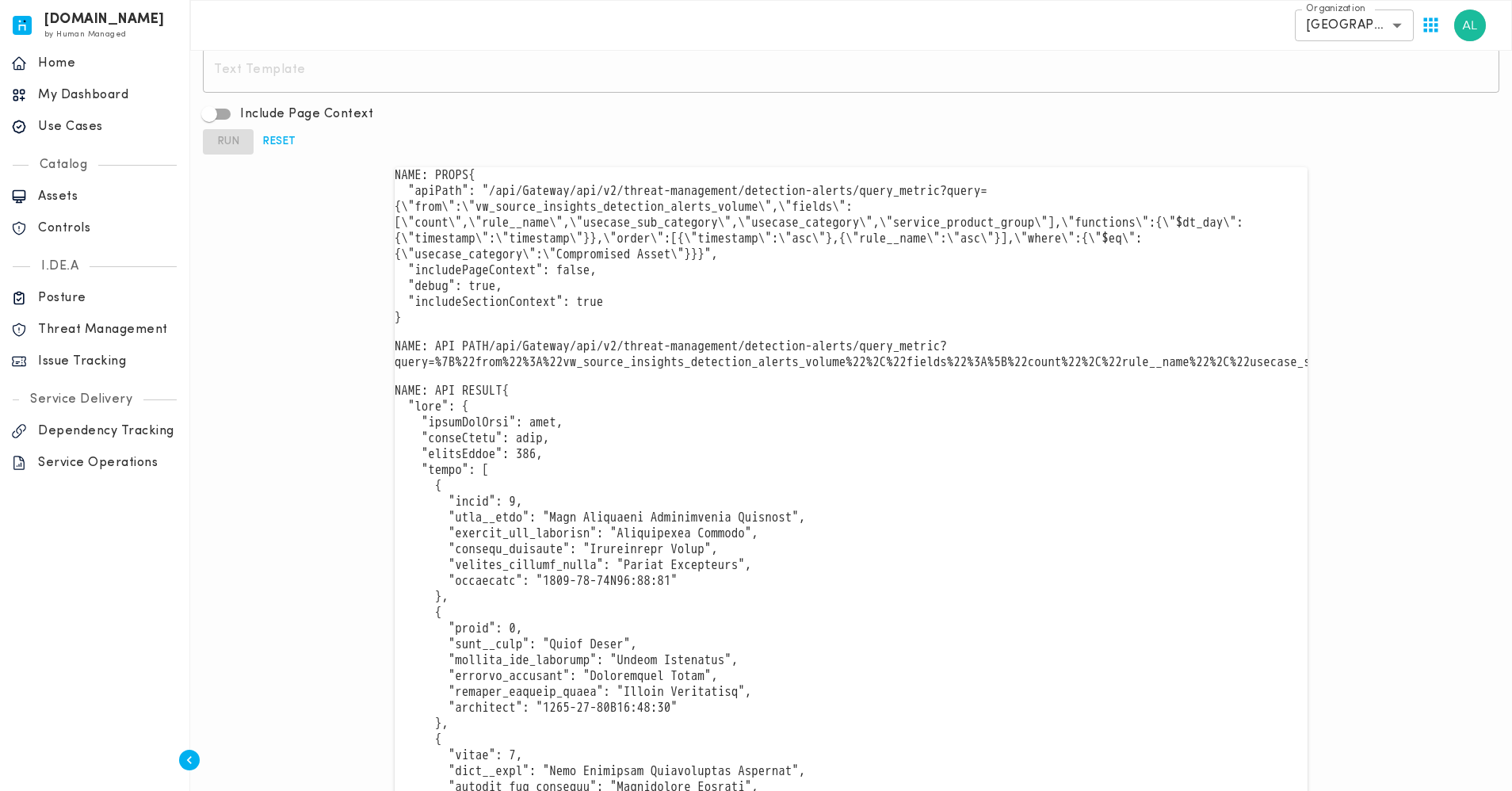 scroll, scrollTop: 171, scrollLeft: 0, axis: vertical 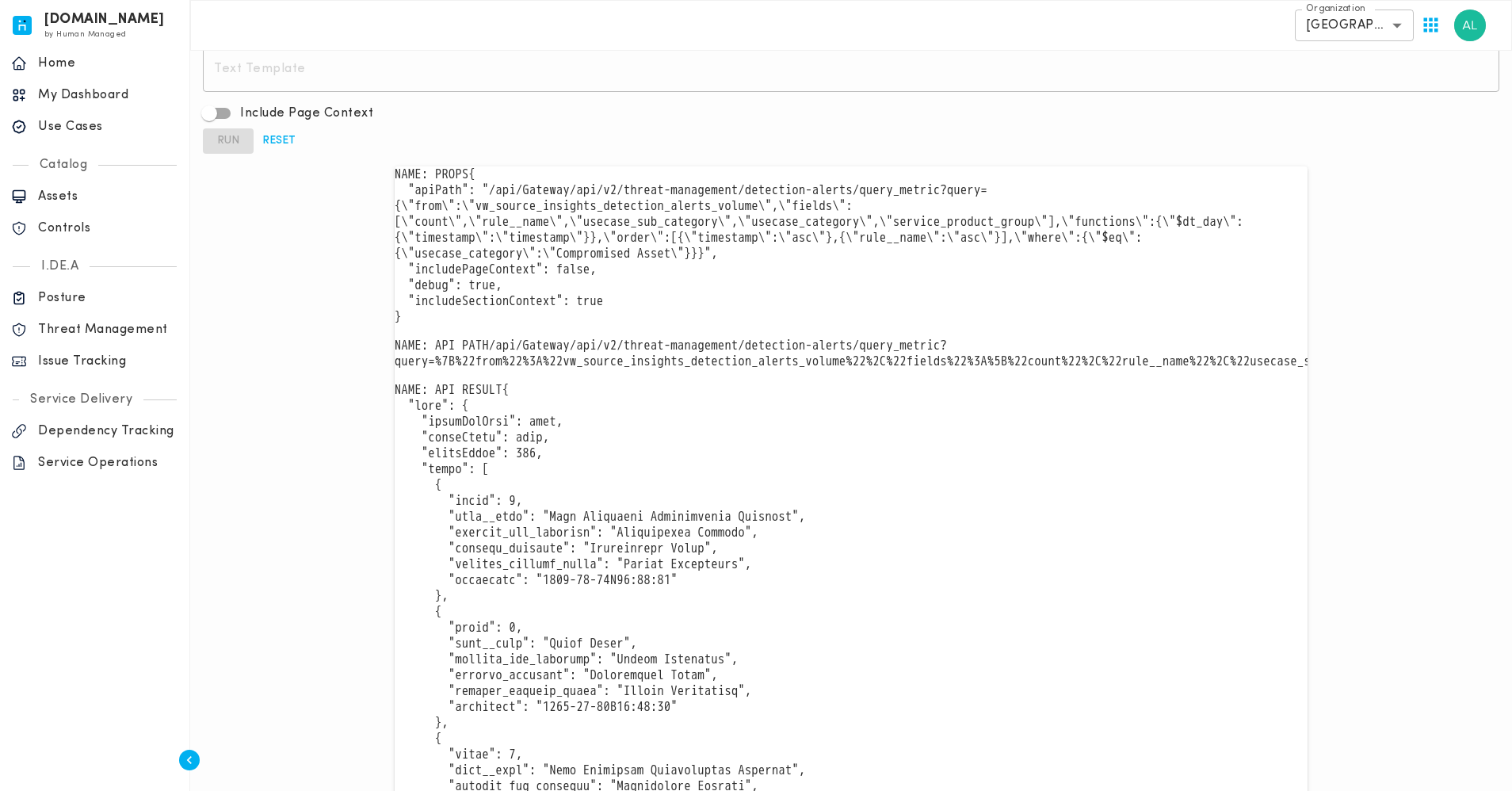 click on "NAME: PROPS
{
"apiPath": "/api/Gateway/api/v2/threat-management/detection-alerts/query_metric?query={\"from\":\"vw_source_insights_detection_alerts_volume\",\"fields\":[\"count\",\"rule__name\",\"usecase_sub_category\",\"usecase_category\",\"service_product_group\"],\"functions\":{\"$dt_day\":{\"timestamp\":\"timestamp\"}},\"order\":[{\"timestamp\":\"asc\"},{\"rule__name\":\"asc\"}],\"where\":{\"$eq\":{\"usecase_category\":\"Compromised Asset\"}}}",
"includePageContext": false,
"debug": true,
"includeSectionContext": true
}" at bounding box center (851, 246) 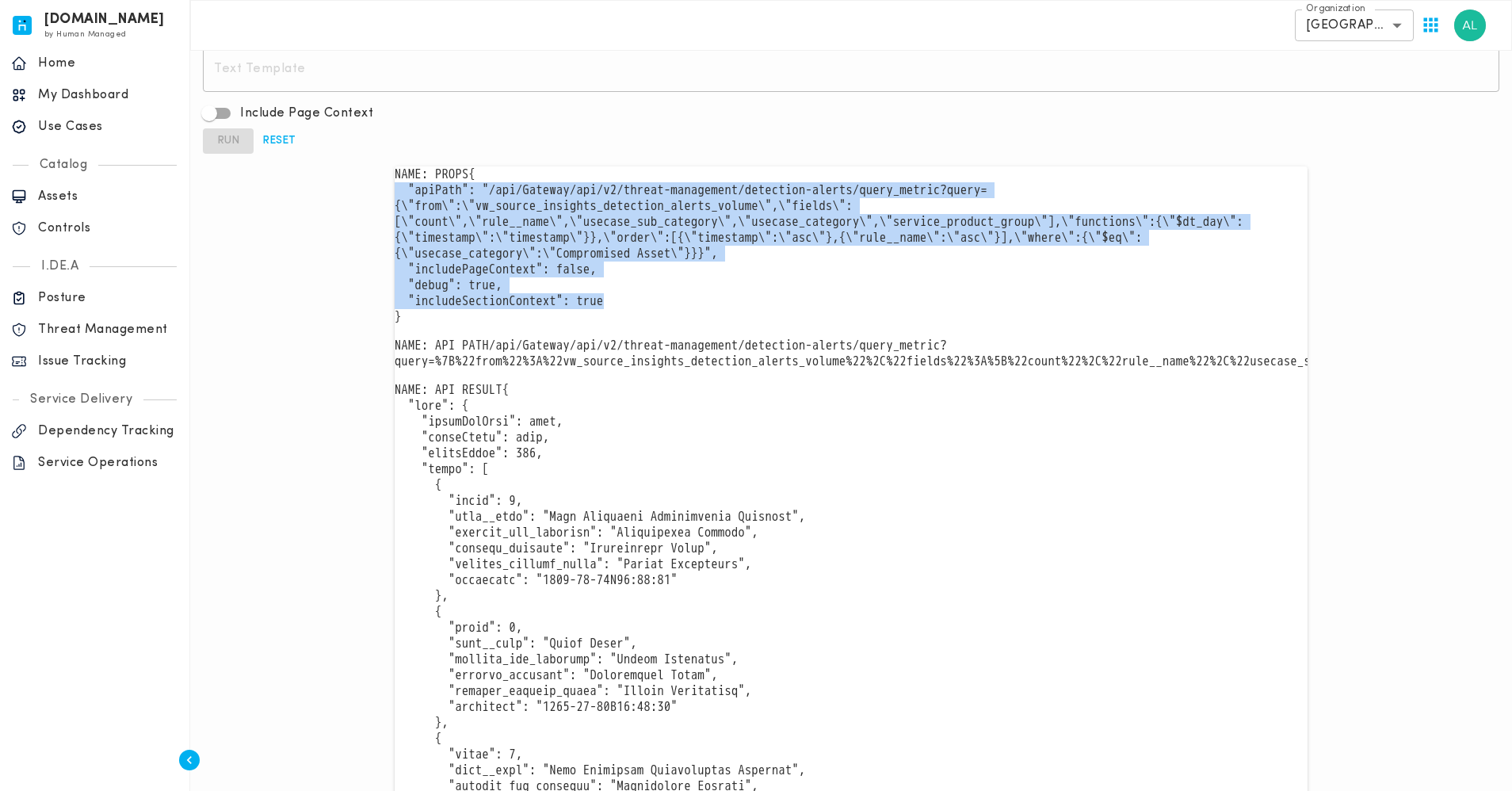 drag, startPoint x: 625, startPoint y: 332, endPoint x: 372, endPoint y: 222, distance: 275.8786 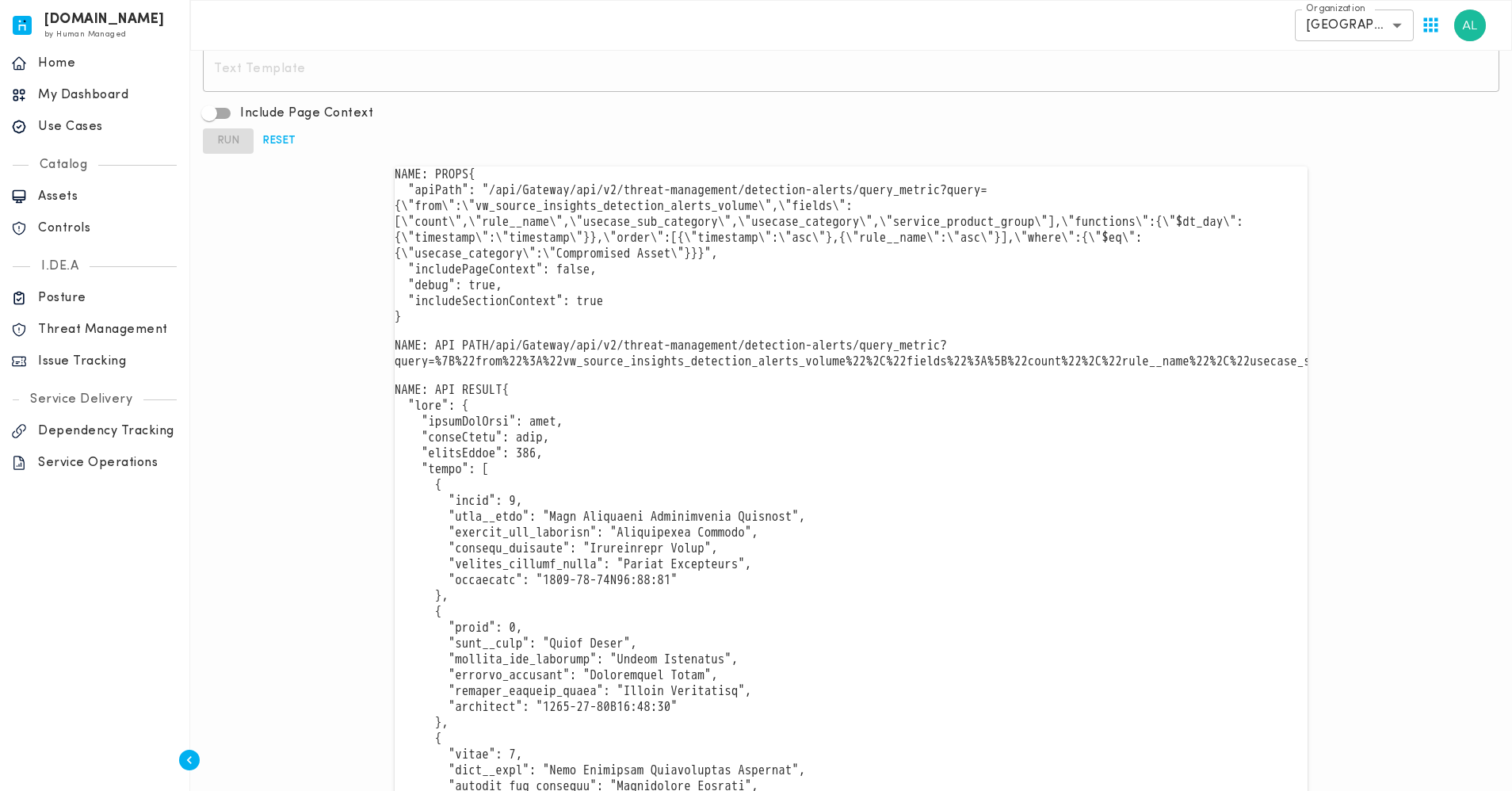 click on "NAME: PROPS
{
"apiPath": "/api/Gateway/api/v2/threat-management/detection-alerts/query_metric?query={\"from\":\"vw_source_insights_detection_alerts_volume\",\"fields\":[\"count\",\"rule__name\",\"usecase_sub_category\",\"usecase_category\",\"service_product_group\"],\"functions\":{\"$dt_day\":{\"timestamp\":\"timestamp\"}},\"order\":[{\"timestamp\":\"asc\"},{\"rule__name\":\"asc\"}],\"where\":{\"$eq\":{\"usecase_category\":\"Compromised Asset\"}}}",
"includePageContext": false,
"debug": true,
"includeSectionContext": true
}" at bounding box center [851, 246] 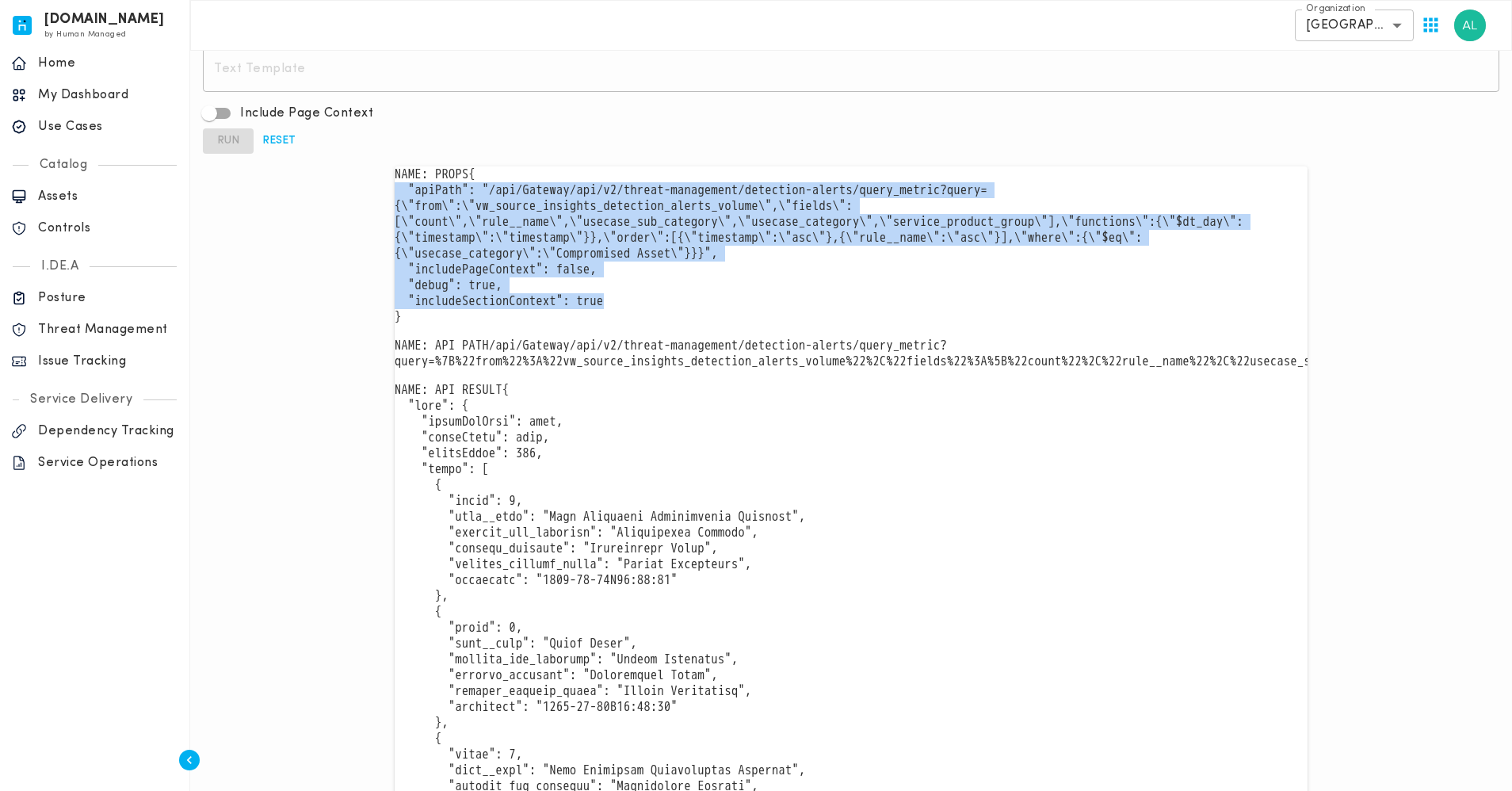 drag, startPoint x: 396, startPoint y: 219, endPoint x: 685, endPoint y: 324, distance: 307.4833 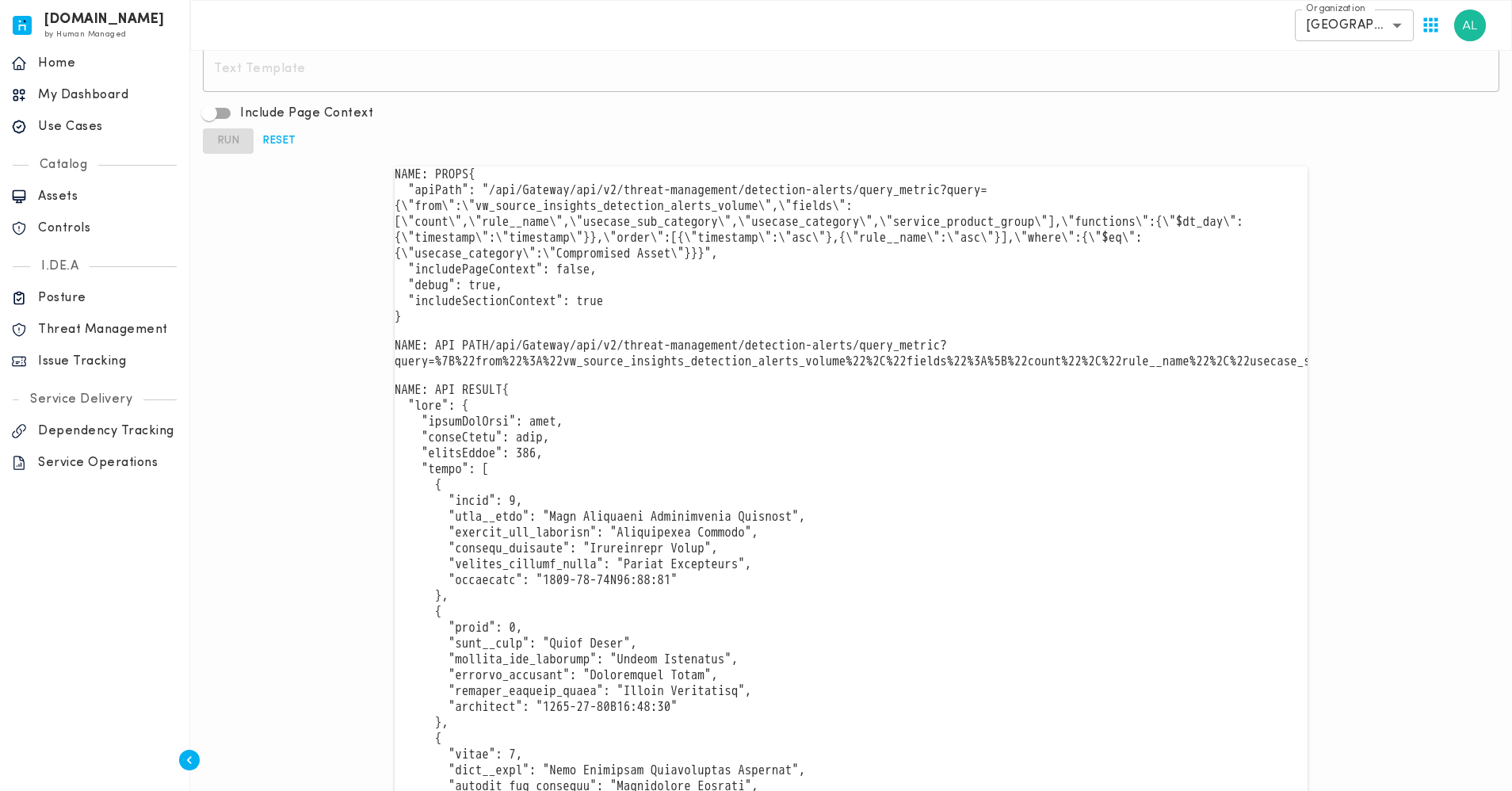 click on "NAME: PROPS
{
"apiPath": "/api/Gateway/api/v2/threat-management/detection-alerts/query_metric?query={\"from\":\"vw_source_insights_detection_alerts_volume\",\"fields\":[\"count\",\"rule__name\",\"usecase_sub_category\",\"usecase_category\",\"service_product_group\"],\"functions\":{\"$dt_day\":{\"timestamp\":\"timestamp\"}},\"order\":[{\"timestamp\":\"asc\"},{\"rule__name\":\"asc\"}],\"where\":{\"$eq\":{\"usecase_category\":\"Compromised Asset\"}}}",
"includePageContext": false,
"debug": true,
"includeSectionContext": true
}" at bounding box center [851, 246] 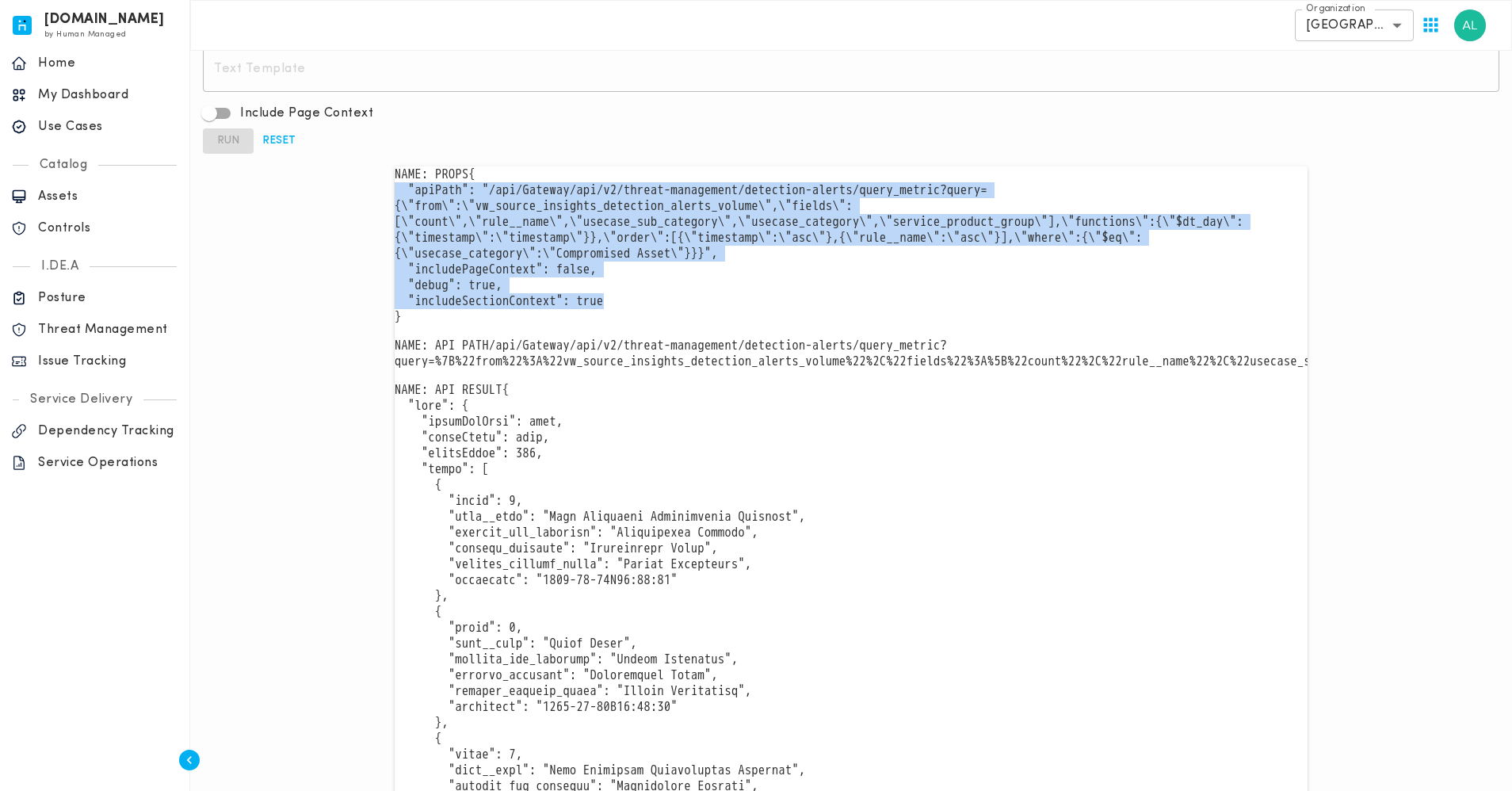 drag, startPoint x: 640, startPoint y: 333, endPoint x: 396, endPoint y: 224, distance: 267.2396 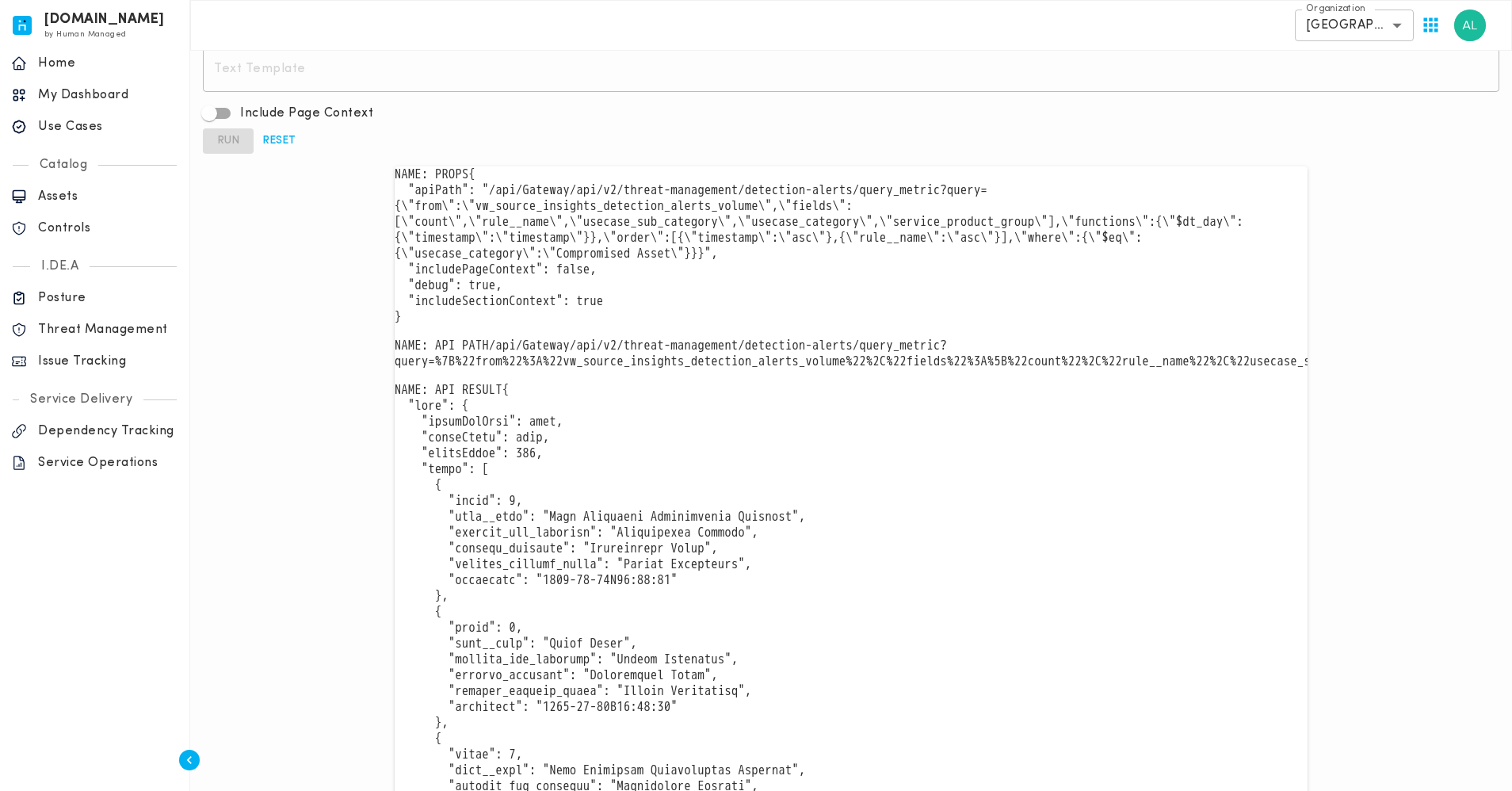 click on "NAME: PROPS
{
"apiPath": "/api/Gateway/api/v2/threat-management/detection-alerts/query_metric?query={\"from\":\"vw_source_insights_detection_alerts_volume\",\"fields\":[\"count\",\"rule__name\",\"usecase_sub_category\",\"usecase_category\",\"service_product_group\"],\"functions\":{\"$dt_day\":{\"timestamp\":\"timestamp\"}},\"order\":[{\"timestamp\":\"asc\"},{\"rule__name\":\"asc\"}],\"where\":{\"$eq\":{\"usecase_category\":\"Compromised Asset\"}}}",
"includePageContext": false,
"debug": true,
"includeSectionContext": true
}" at bounding box center [851, 246] 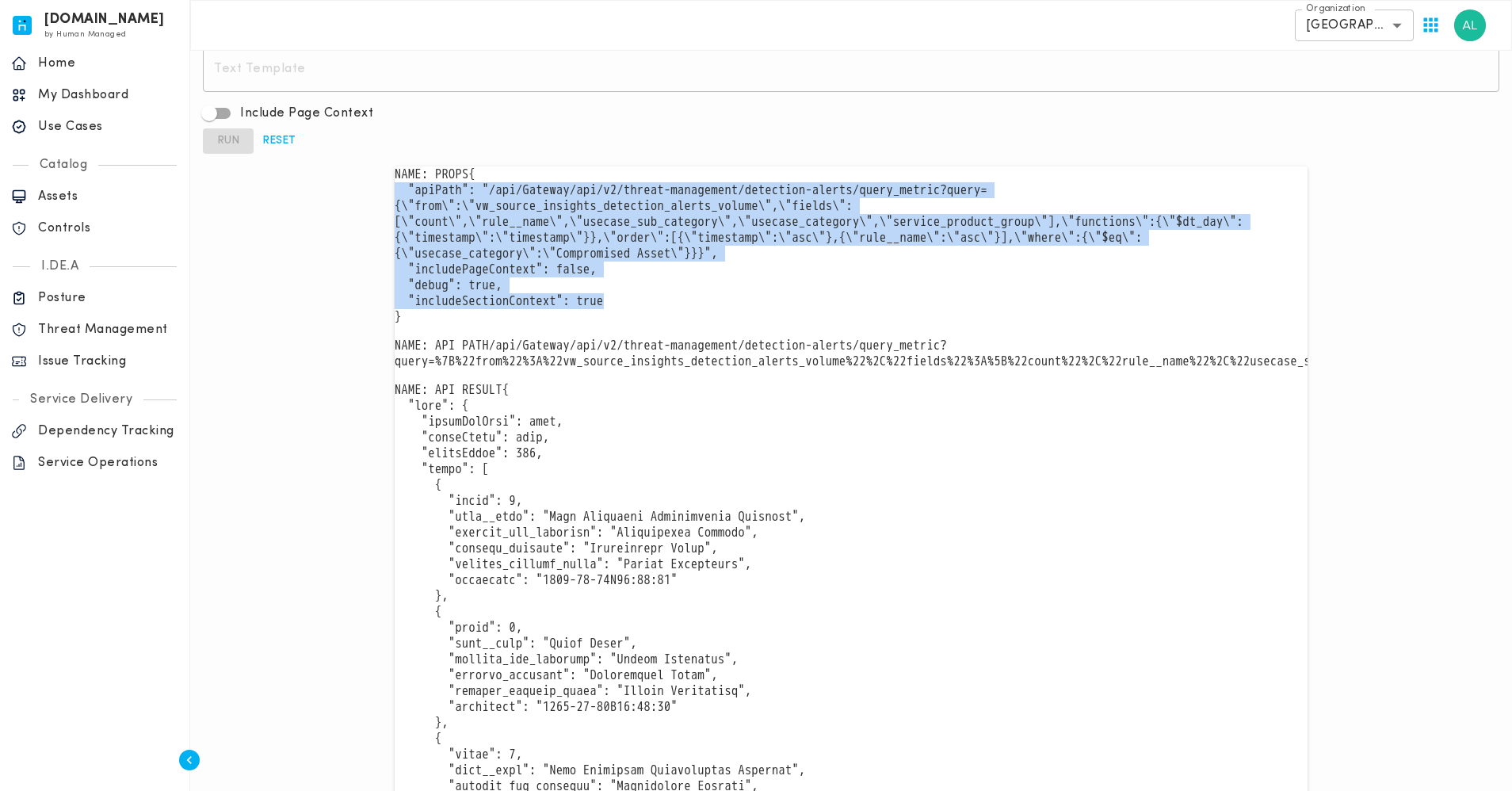 drag, startPoint x: 622, startPoint y: 332, endPoint x: 397, endPoint y: 224, distance: 249.5776 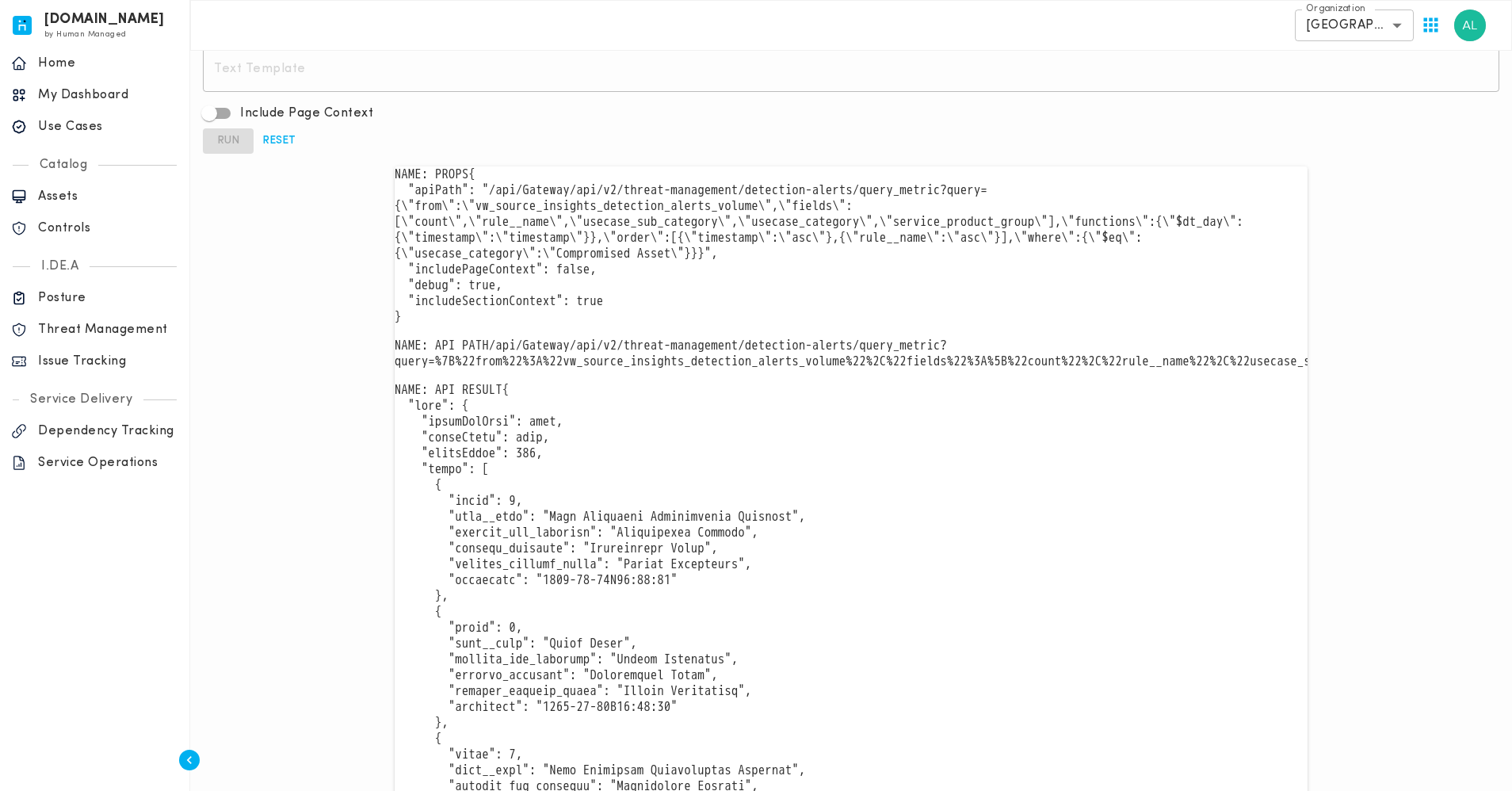 click on "NAME: PROPS
{
"apiPath": "/api/Gateway/api/v2/threat-management/detection-alerts/query_metric?query={\"from\":\"vw_source_insights_detection_alerts_volume\",\"fields\":[\"count\",\"rule__name\",\"usecase_sub_category\",\"usecase_category\",\"service_product_group\"],\"functions\":{\"$dt_day\":{\"timestamp\":\"timestamp\"}},\"order\":[{\"timestamp\":\"asc\"},{\"rule__name\":\"asc\"}],\"where\":{\"$eq\":{\"usecase_category\":\"Compromised Asset\"}}}",
"includePageContext": false,
"debug": true,
"includeSectionContext": true
}" at bounding box center (851, 246) 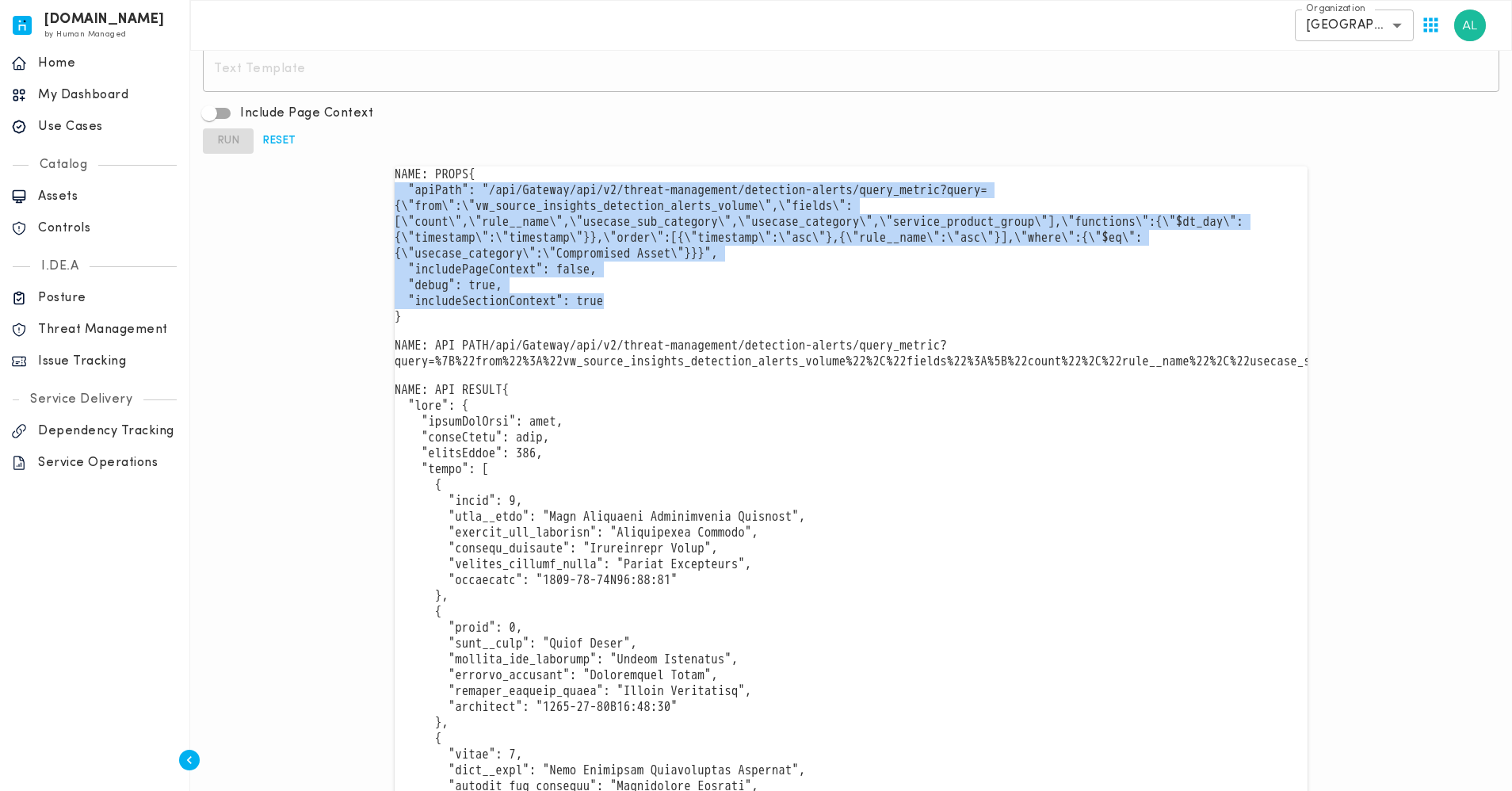 drag, startPoint x: 643, startPoint y: 333, endPoint x: 389, endPoint y: 223, distance: 276.79595 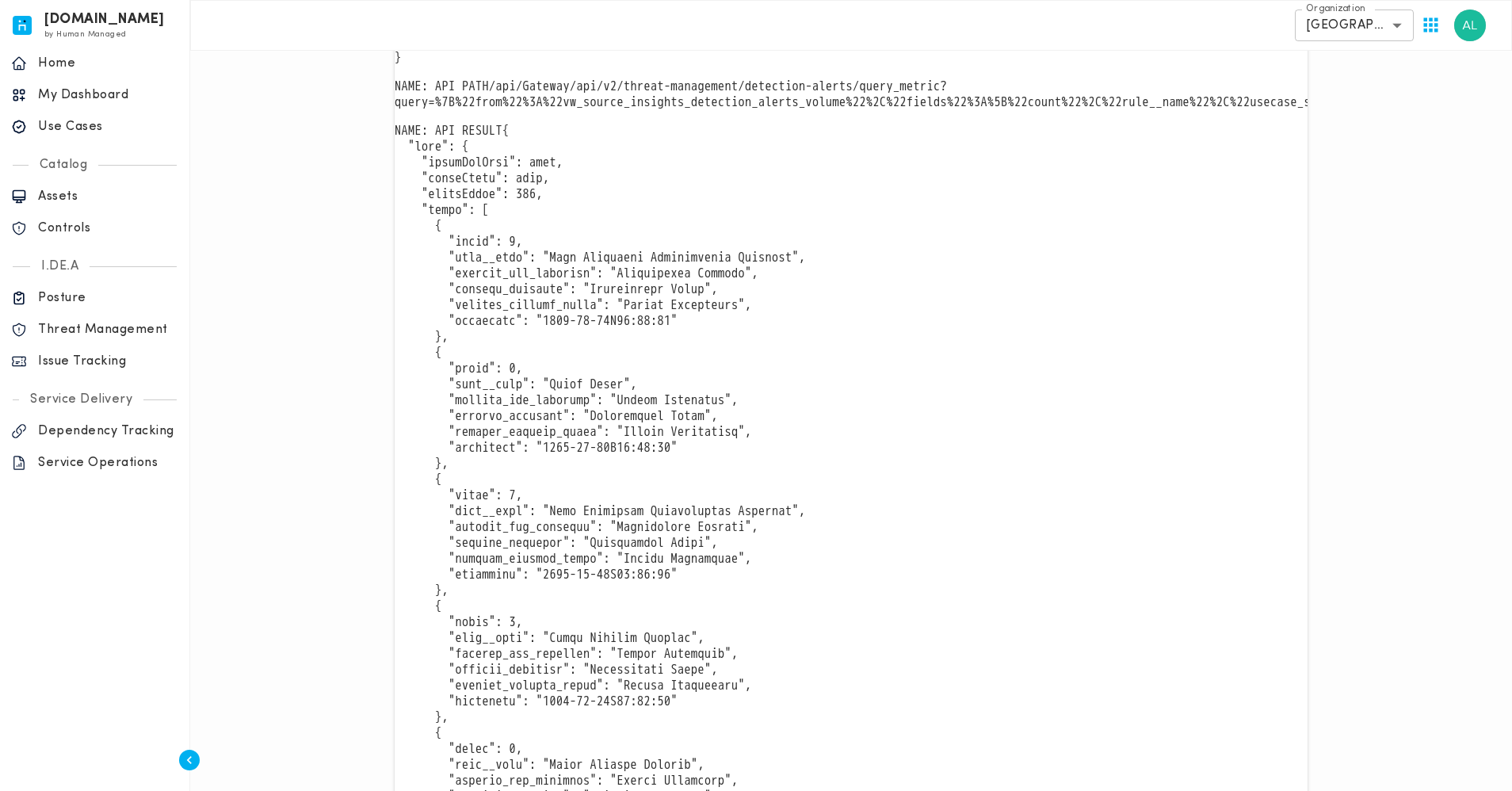 scroll, scrollTop: 441, scrollLeft: 0, axis: vertical 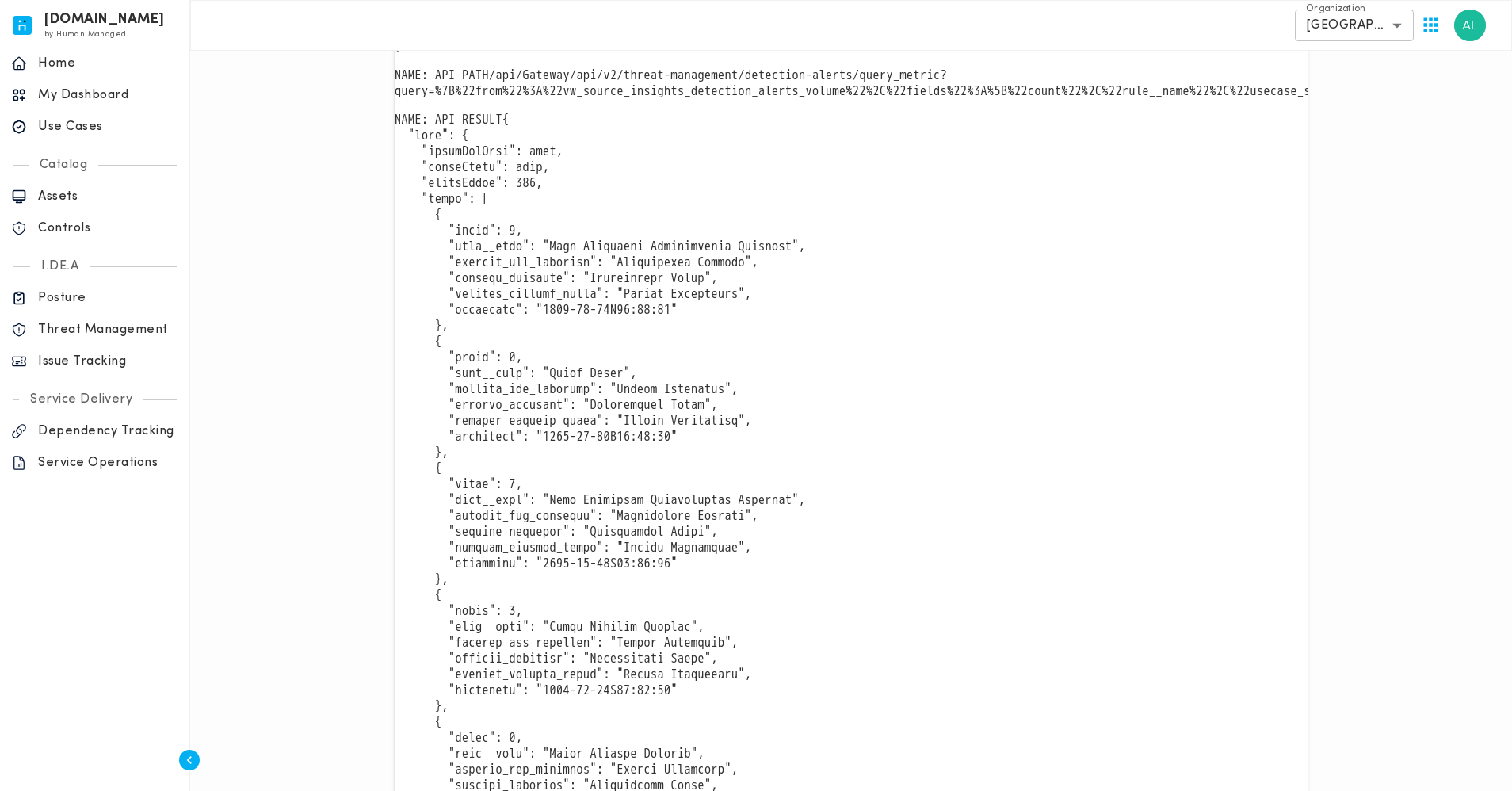 click on "NAME: API RESULT" at bounding box center (851, 46026) 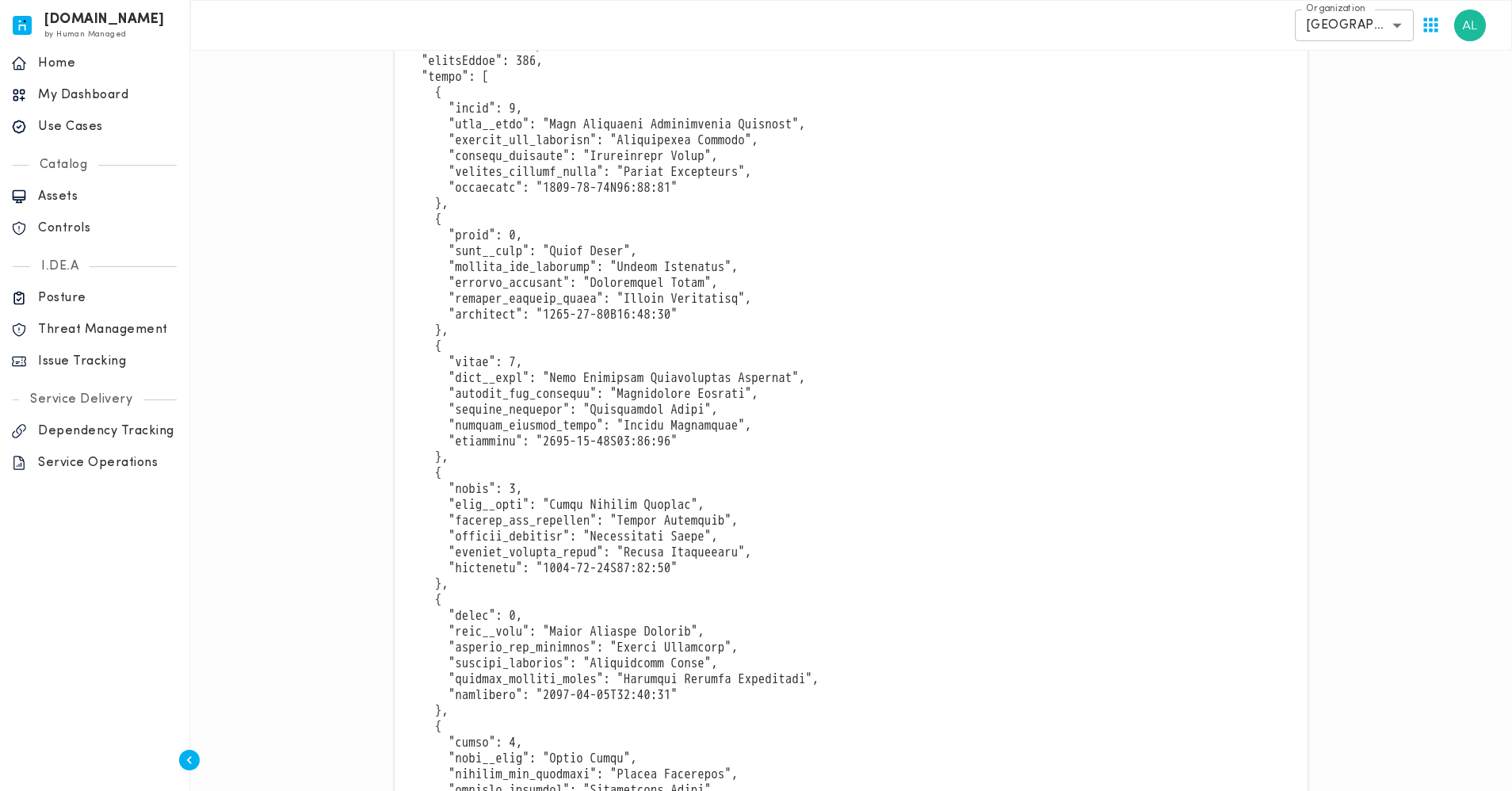scroll, scrollTop: 565, scrollLeft: 0, axis: vertical 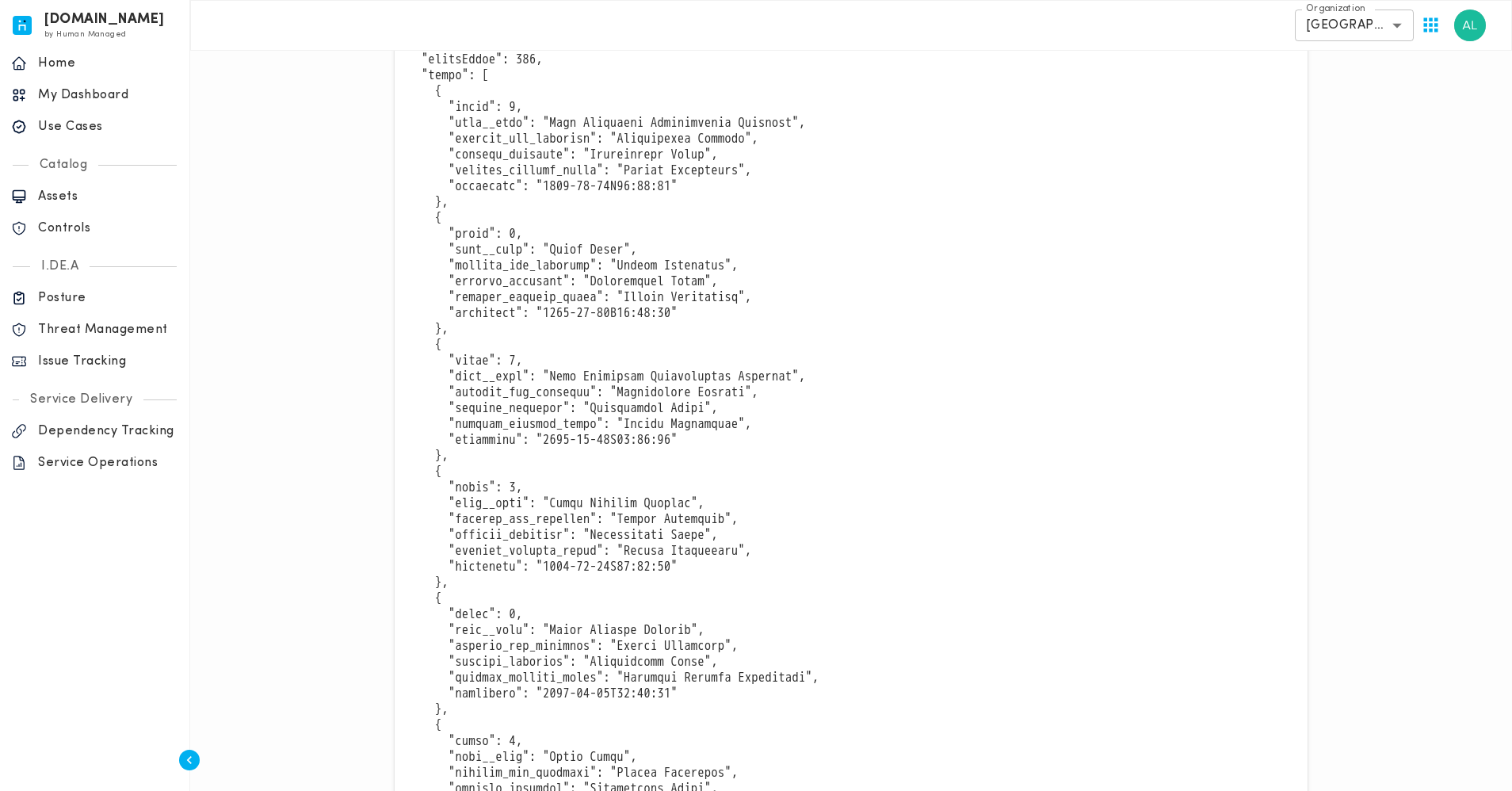 click on "NAME: API RESULT" at bounding box center [851, 45903] 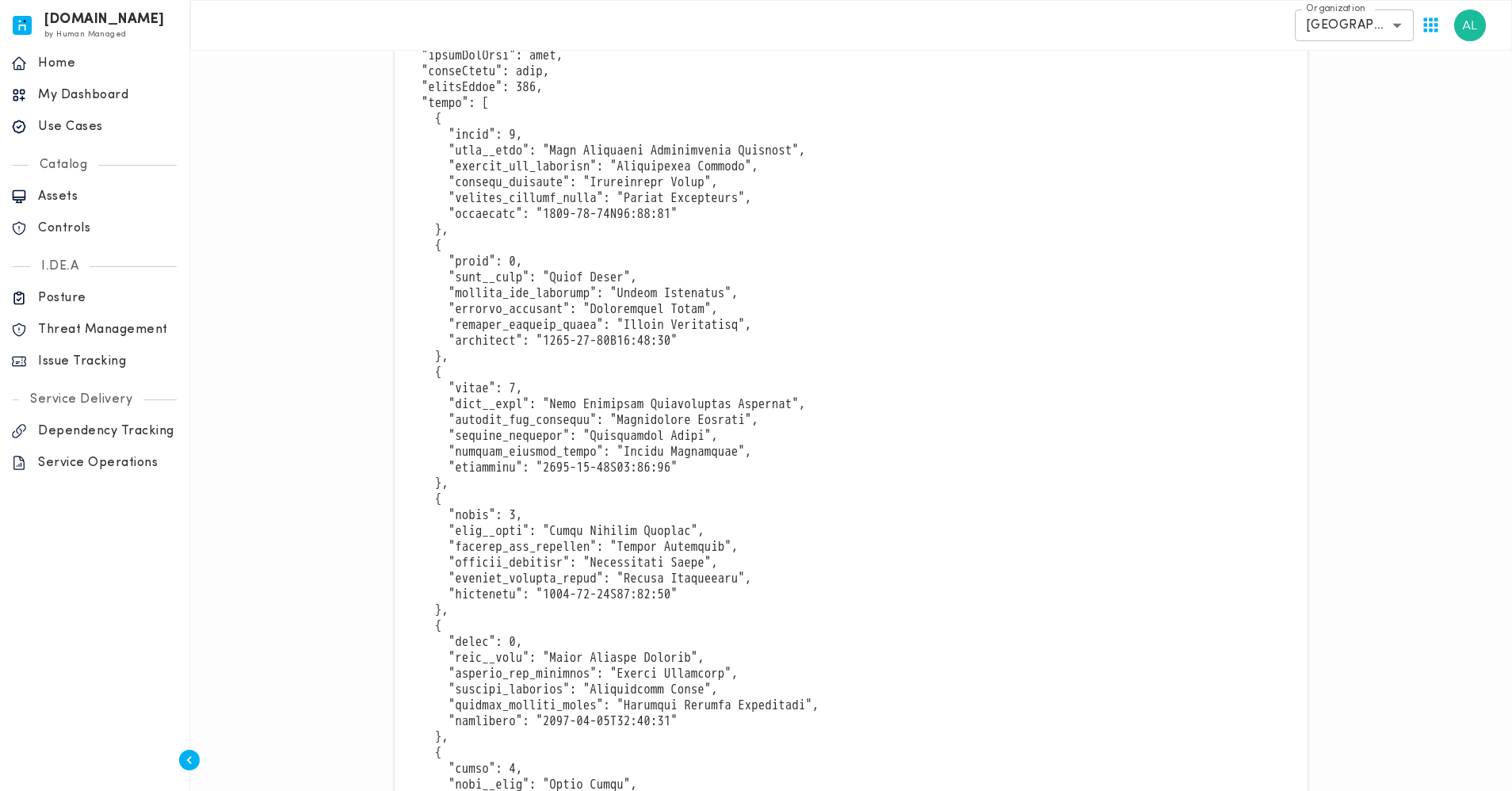 scroll, scrollTop: 0, scrollLeft: 0, axis: both 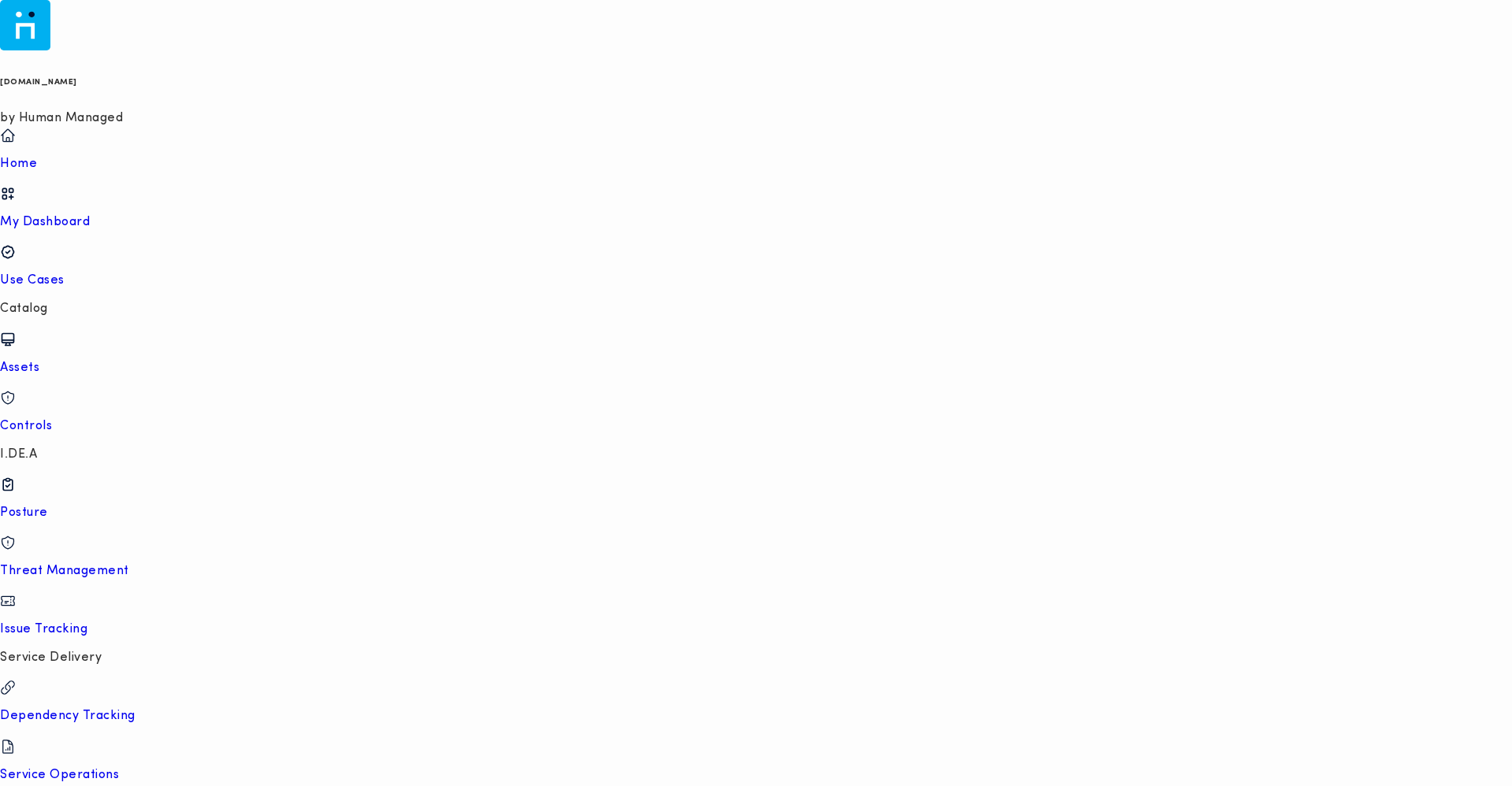 click on "Threat Management" at bounding box center [756, 571] 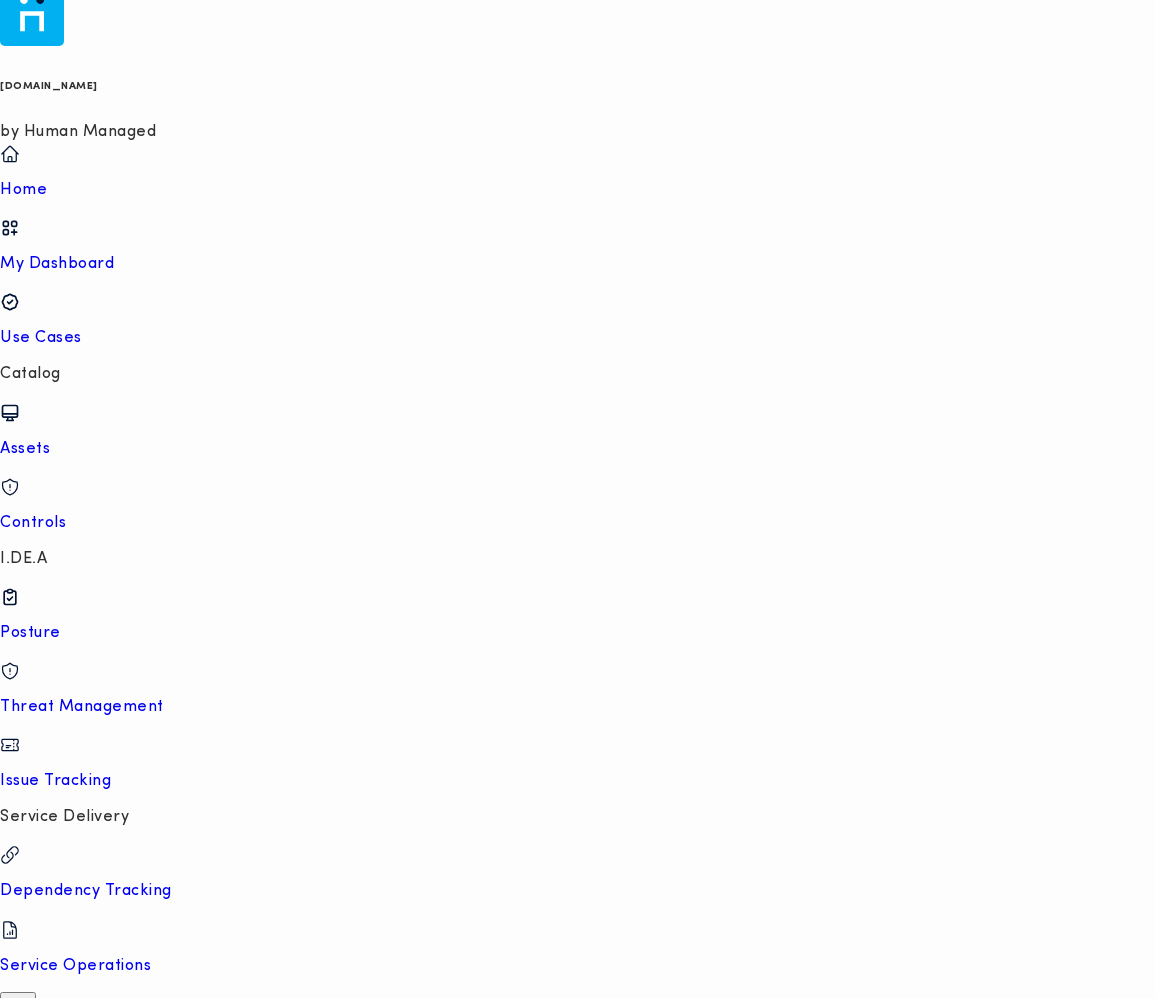 scroll, scrollTop: 0, scrollLeft: 0, axis: both 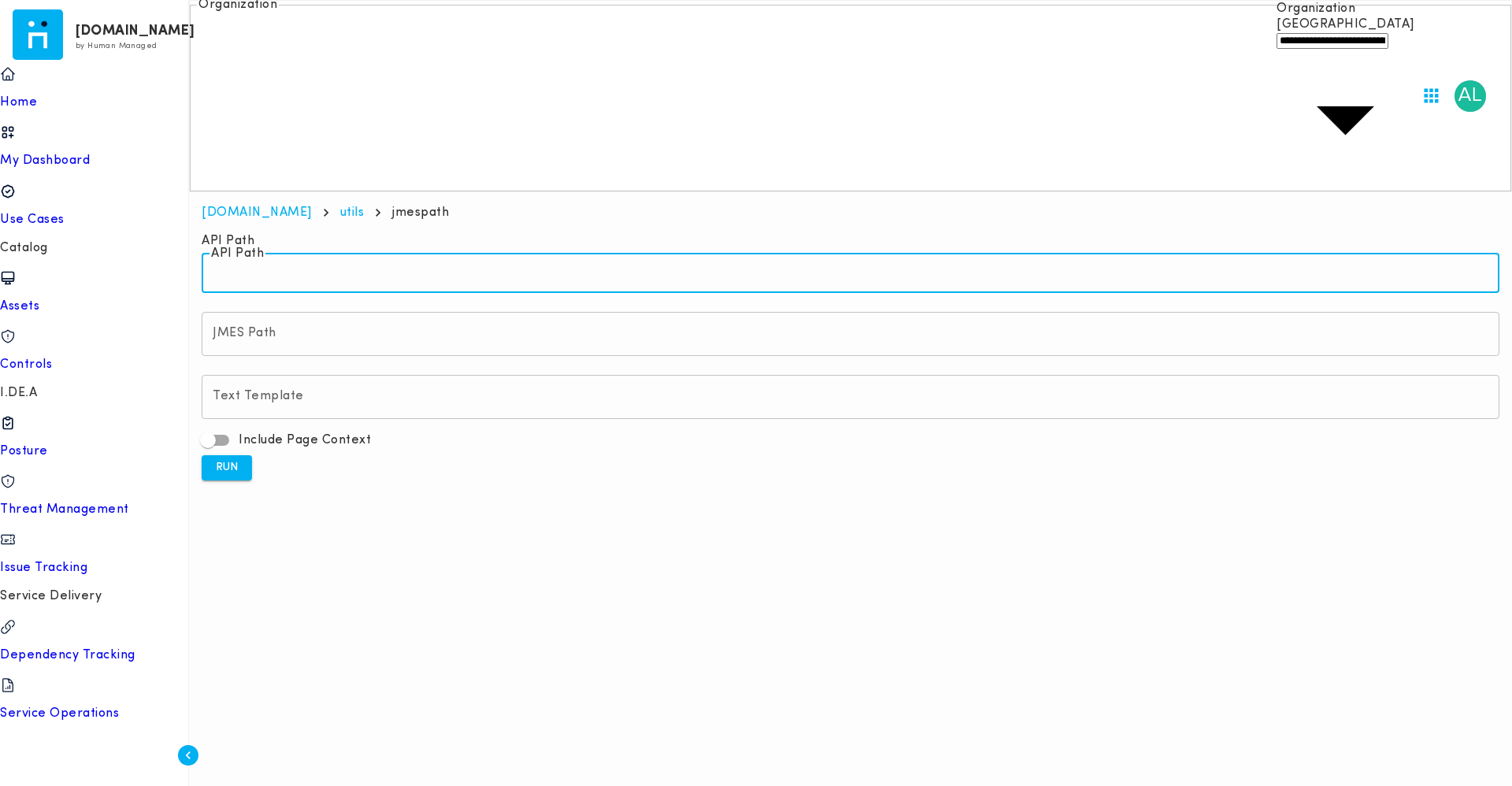 click on "API Path" at bounding box center (850, 271) 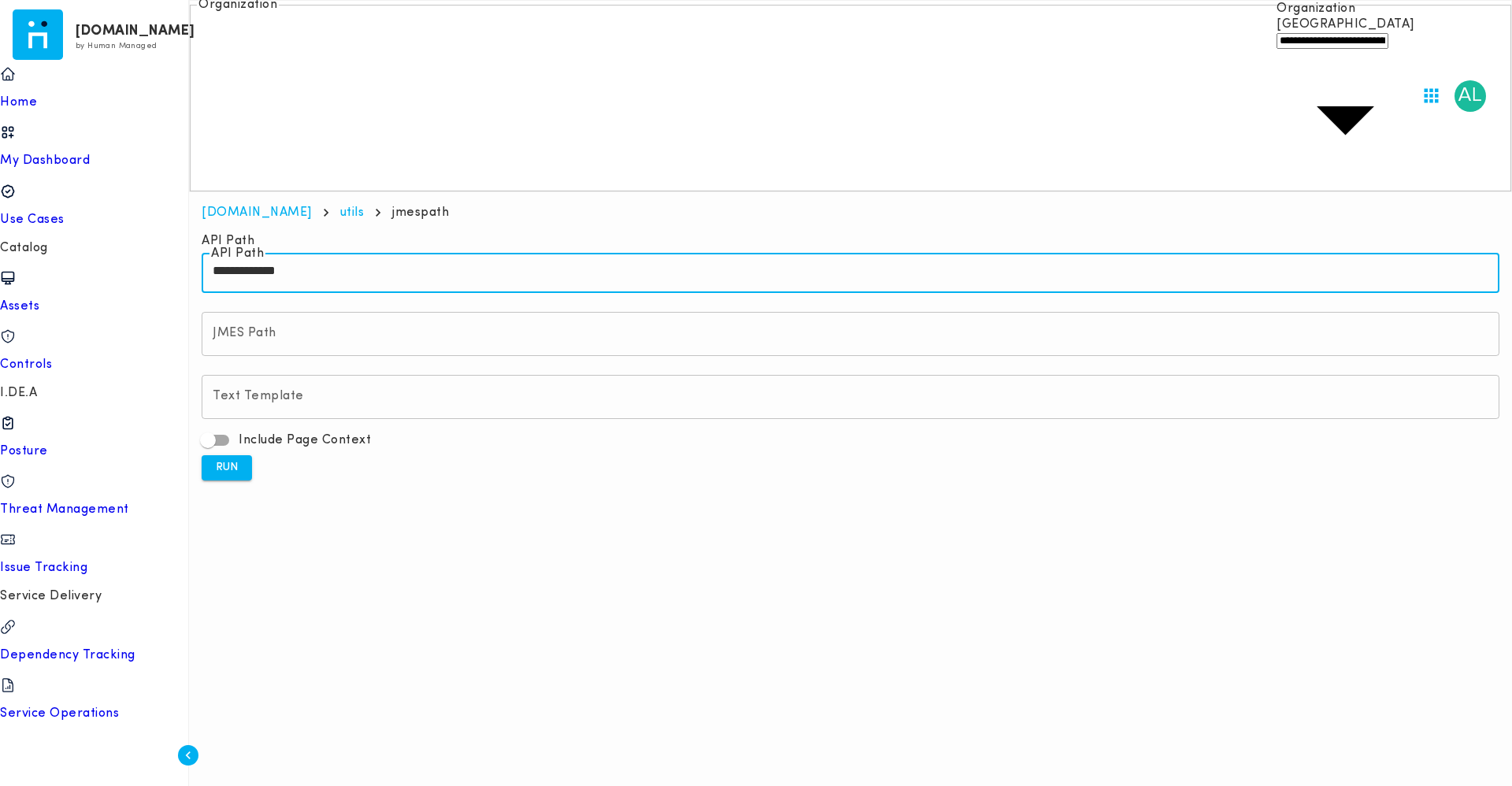 paste on "**********" 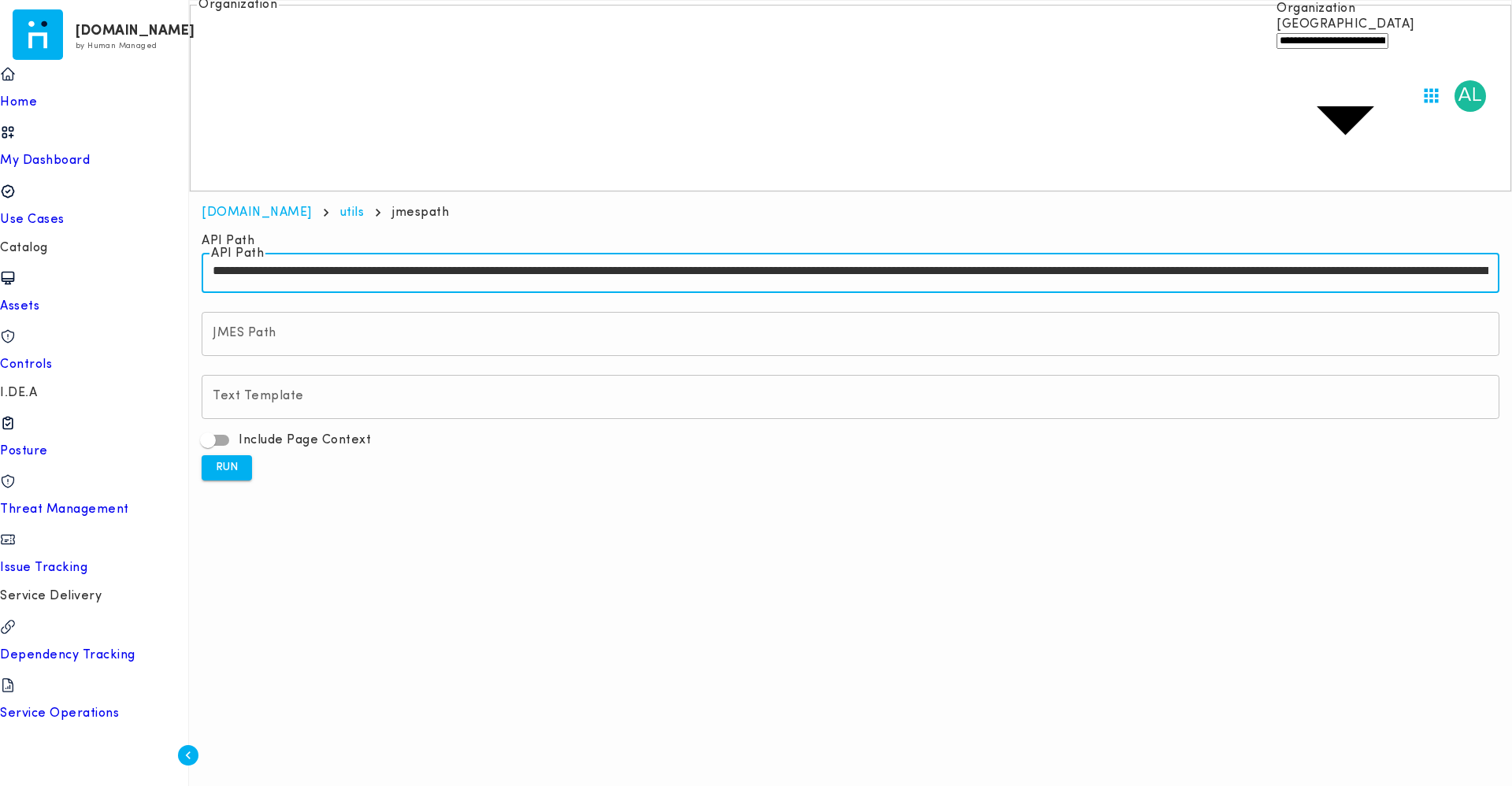 scroll, scrollTop: 0, scrollLeft: 1165, axis: horizontal 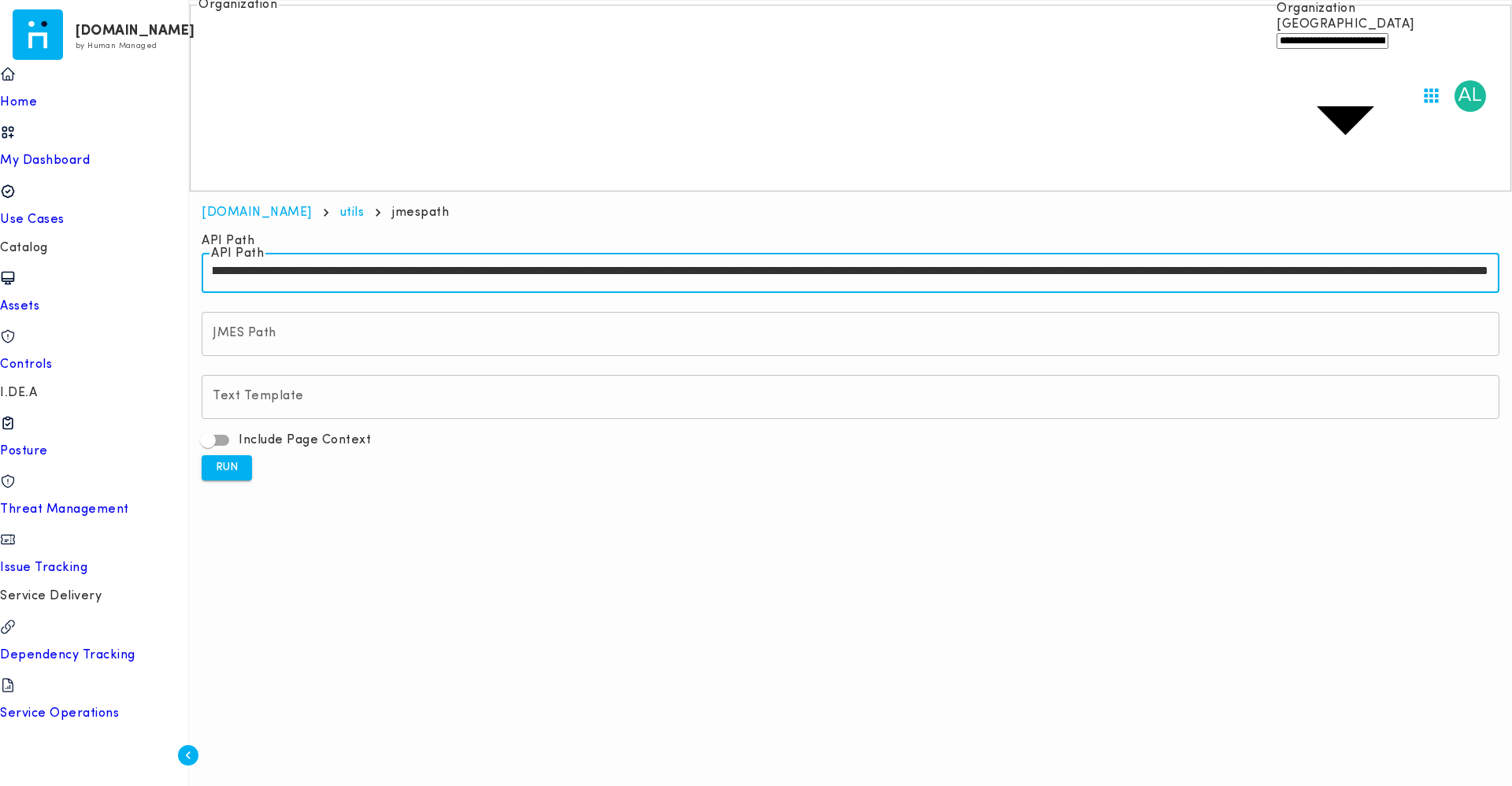click on "**********" at bounding box center [850, 271] 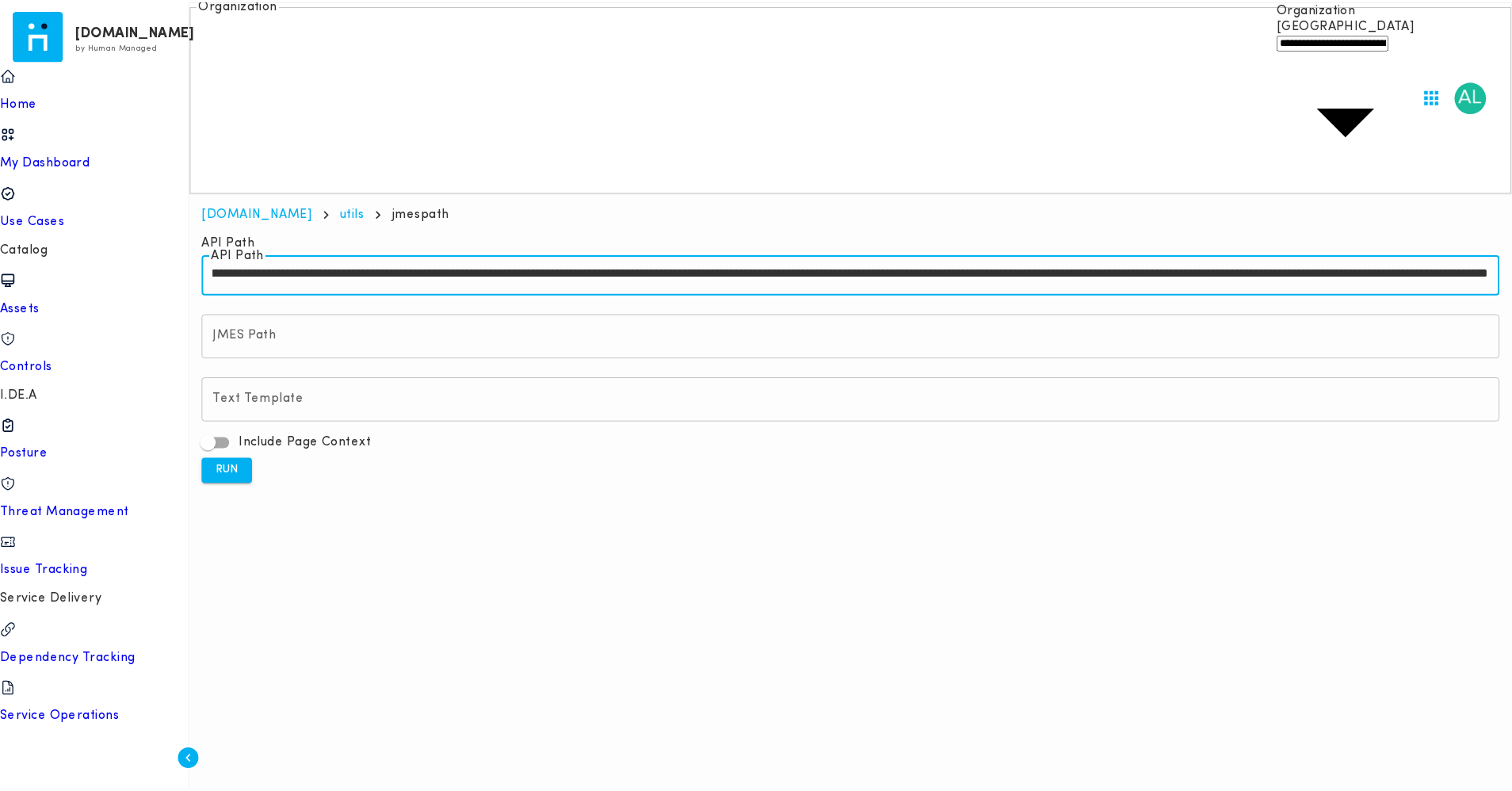 scroll, scrollTop: 0, scrollLeft: 0, axis: both 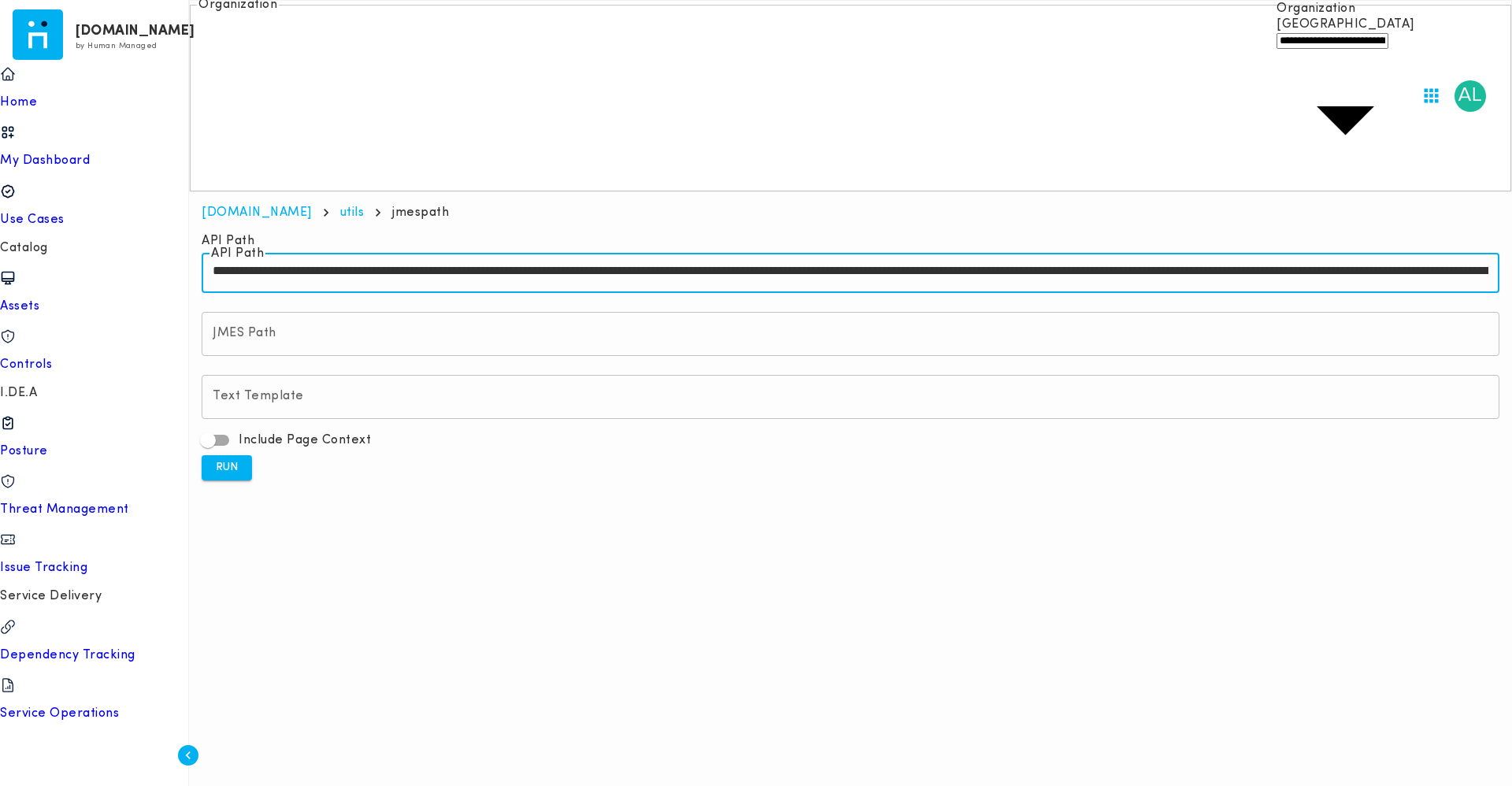 type on "**********" 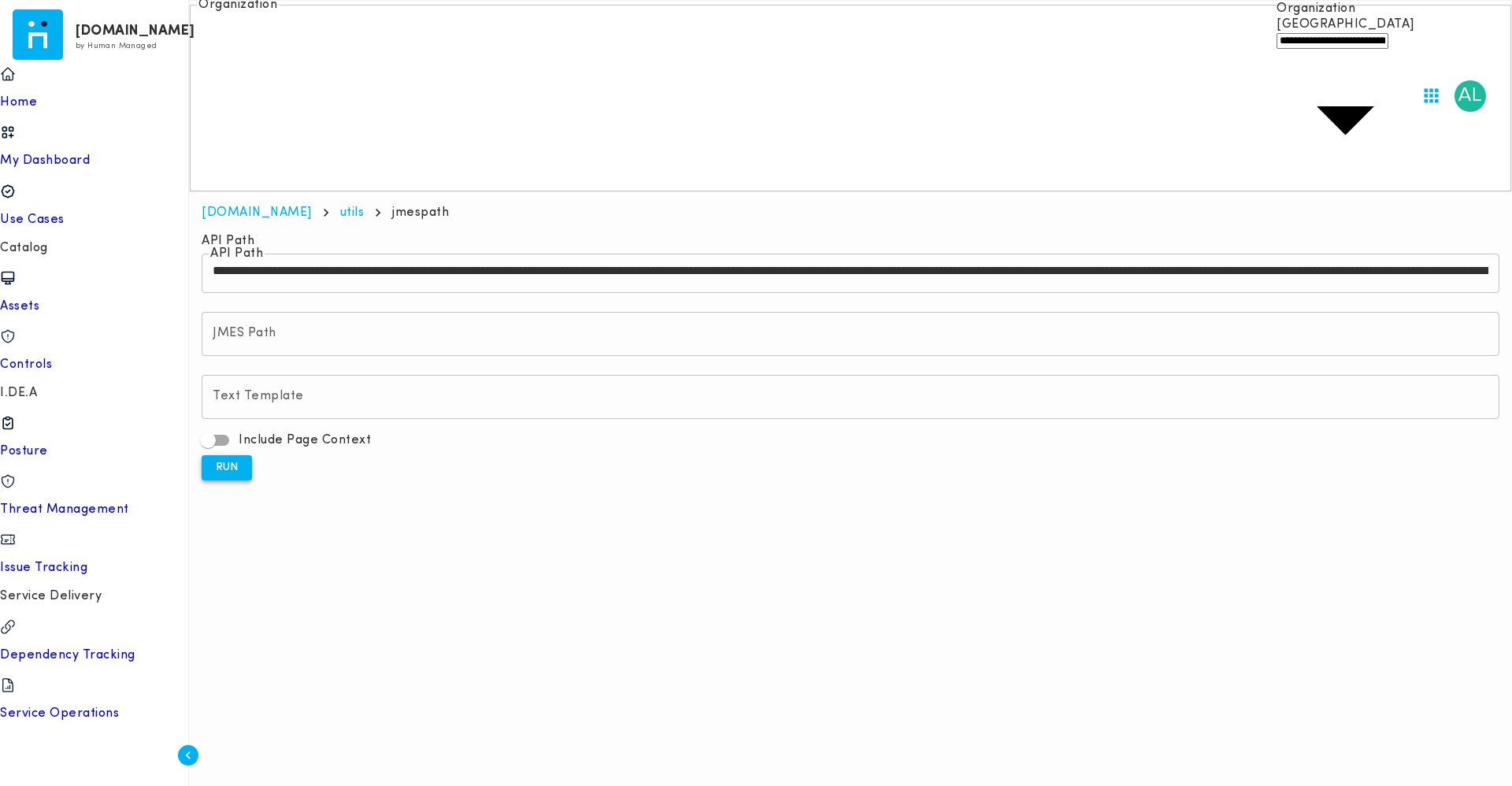 click on "RUN" at bounding box center (227, 468) 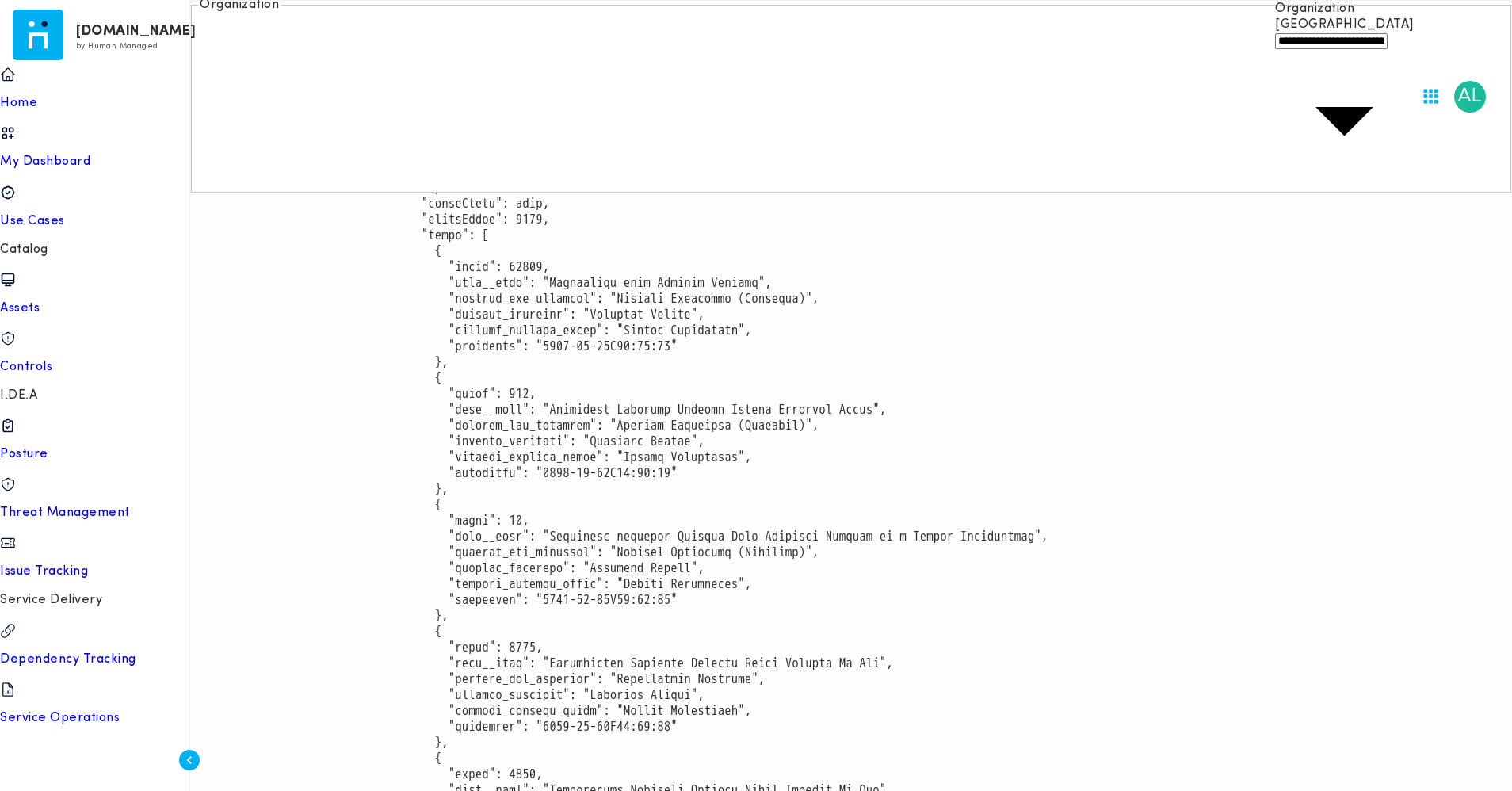 scroll, scrollTop: 584, scrollLeft: 0, axis: vertical 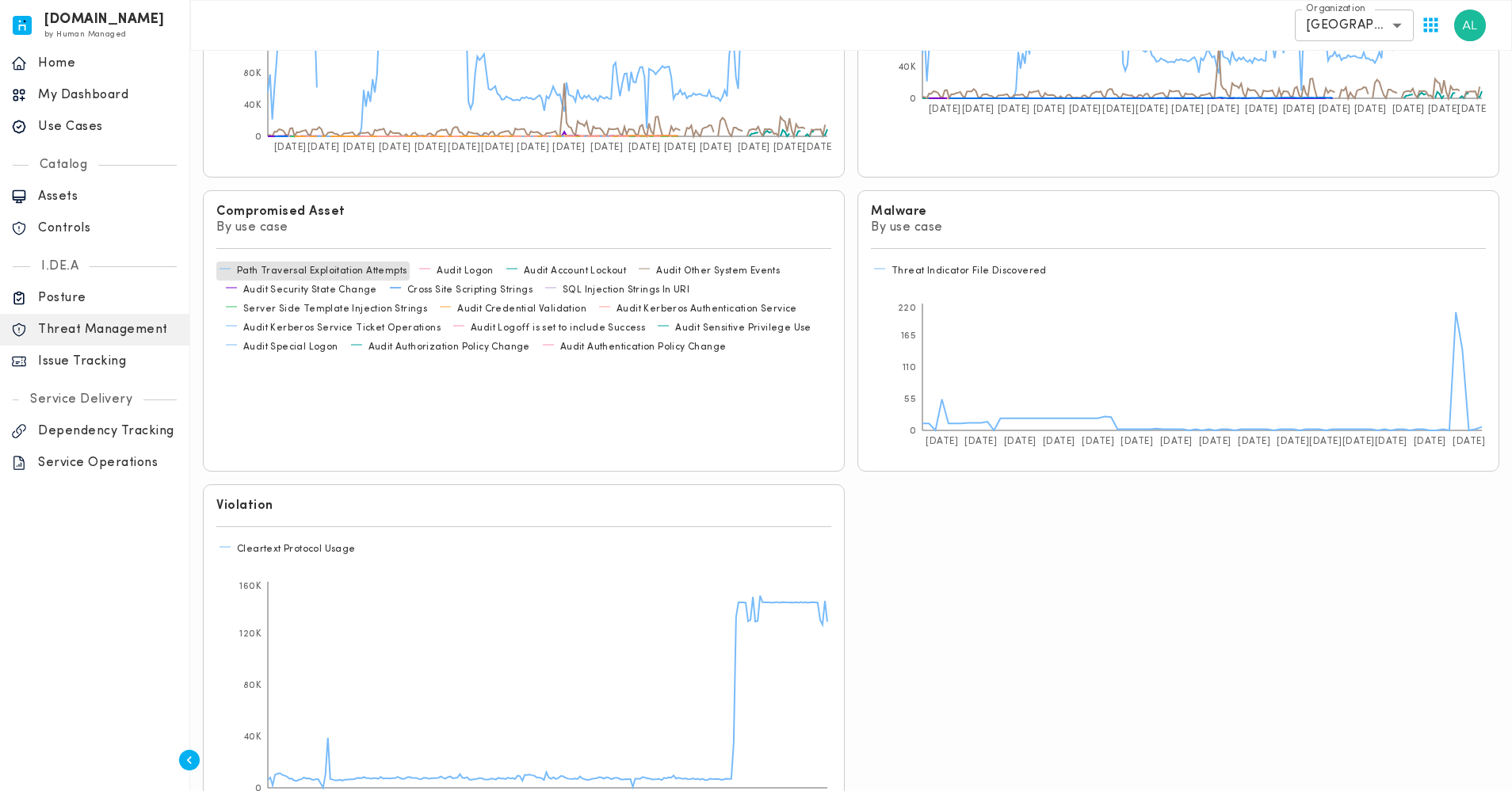 click on "Path Traversal Exploitation Attempts" at bounding box center [322, 271] 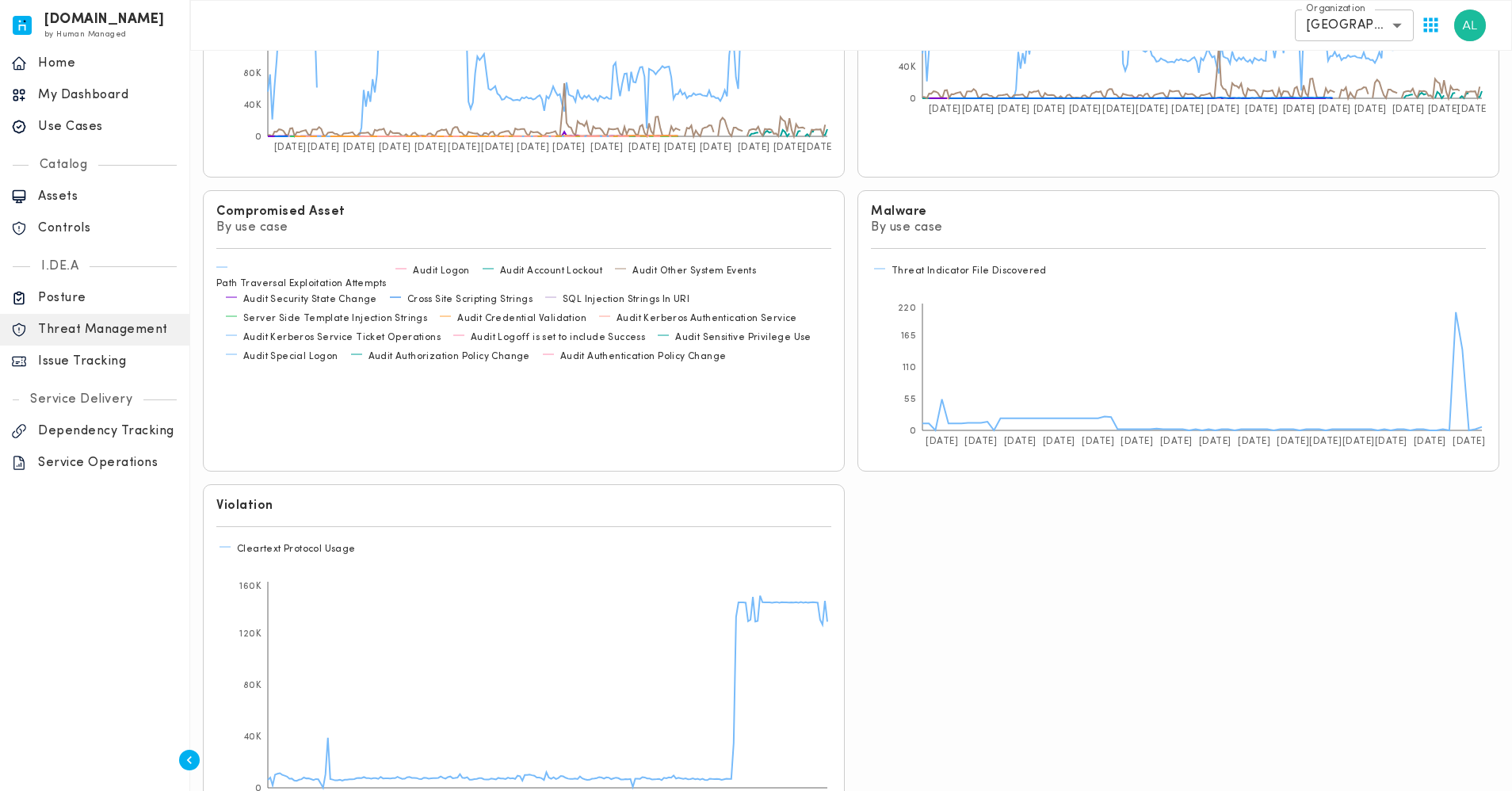 click on "Path Traversal Exploitation Attempts" at bounding box center [301, 284] 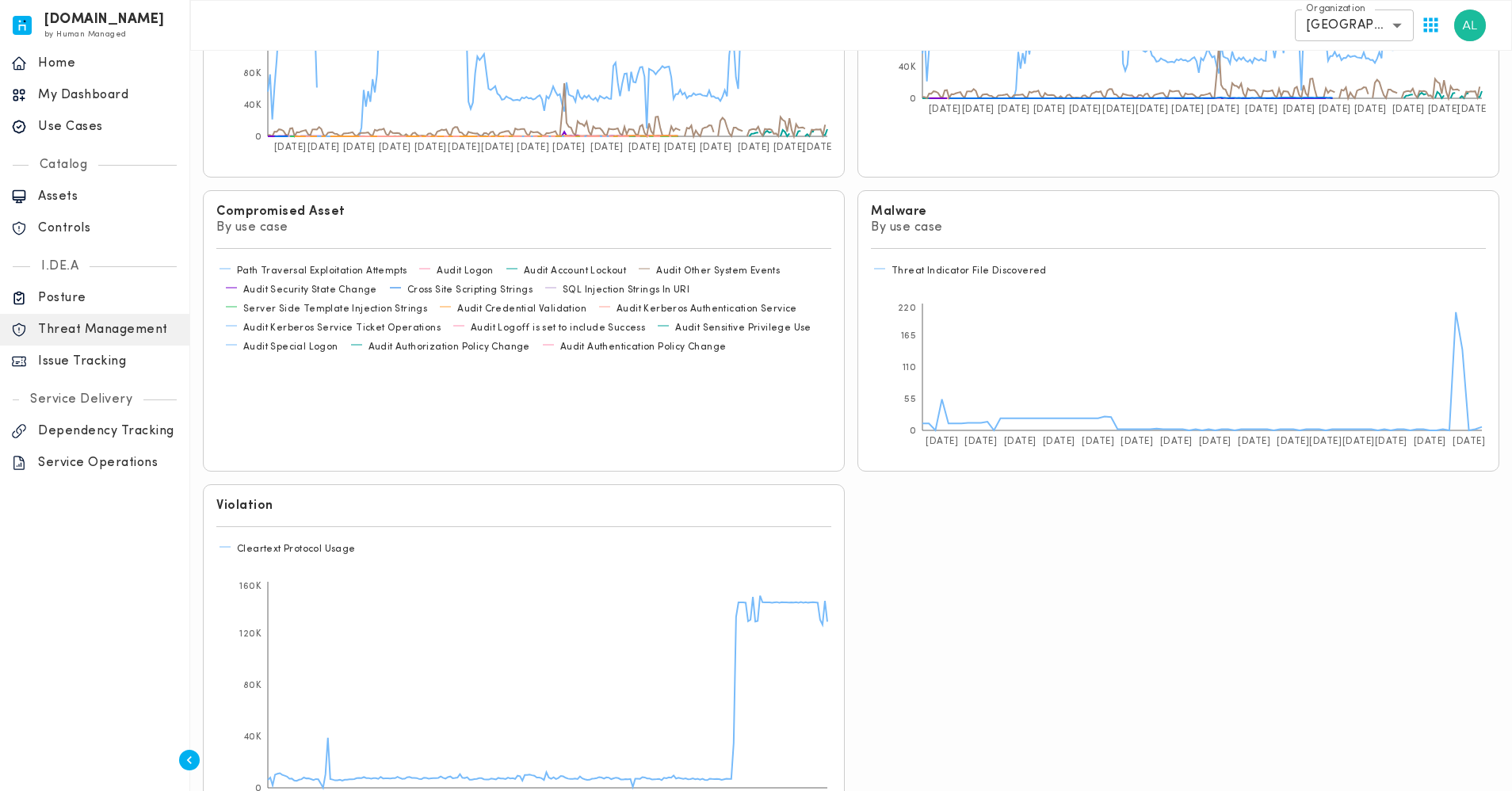 click on "Path Traversal Exploitation Attempts Audit Logon Audit Account Lockout Audit Other System Events Audit Security State Change Cross Site Scripting Strings SQL Injection Strings In URI Server Side Template Injection Strings Audit Credential Validation Audit Kerberos Authentication Service Audit Kerberos Service Ticket Operations Audit Logoff is set to include Success Audit Sensitive Privilege Use Audit Special Logon Audit Authorization Policy Change Audit Authentication Policy Change" at bounding box center (524, 360) 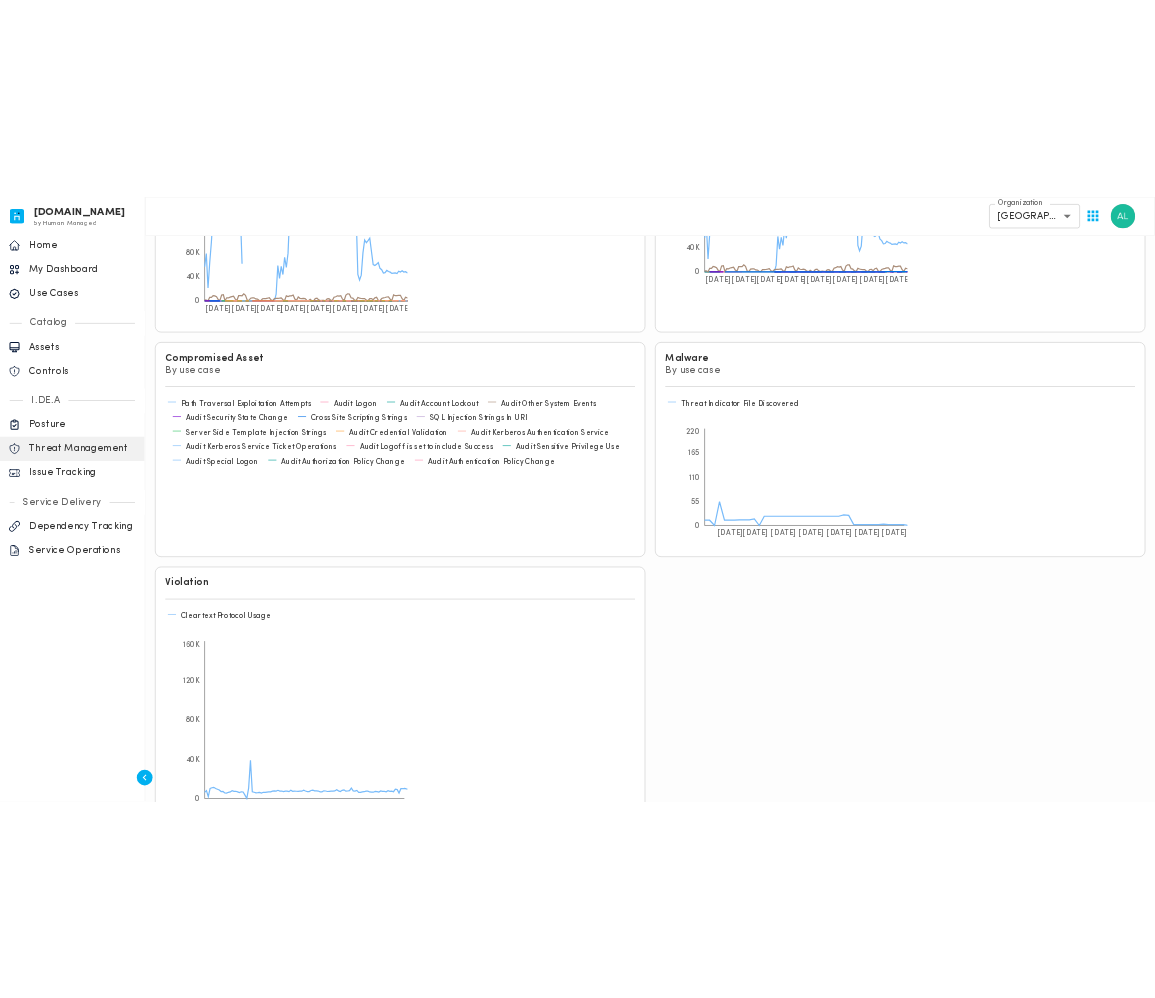 scroll, scrollTop: 579, scrollLeft: 0, axis: vertical 